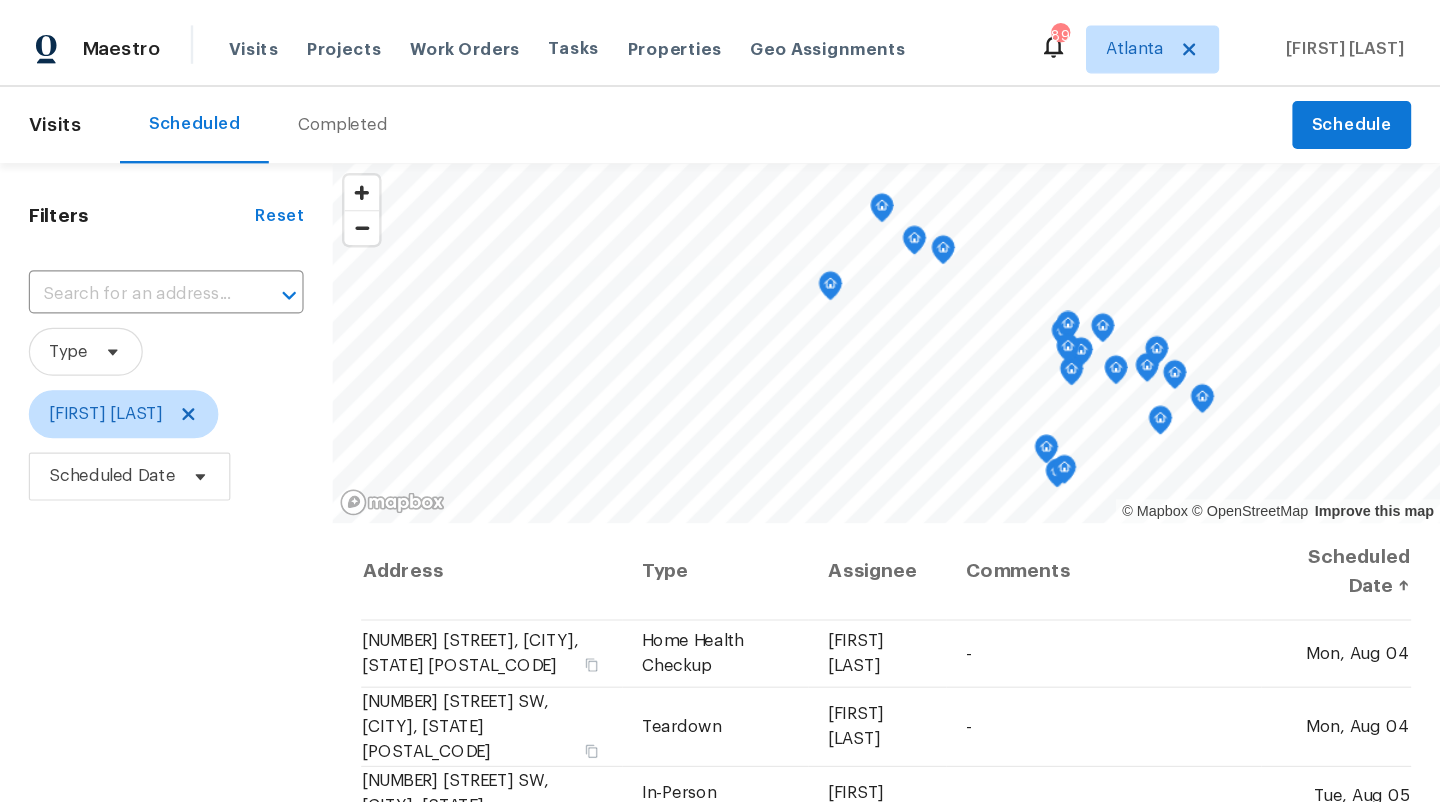scroll, scrollTop: 0, scrollLeft: 0, axis: both 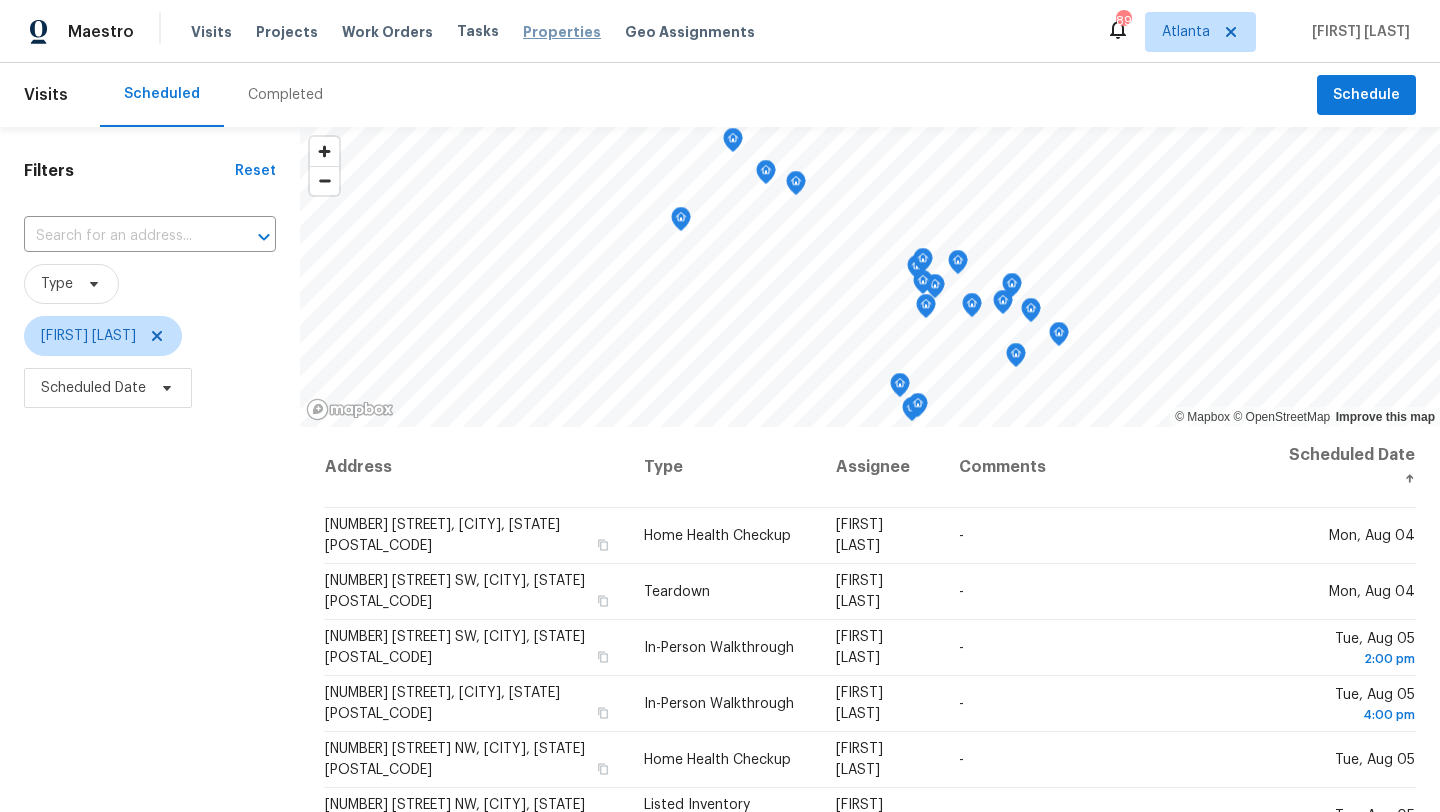 click on "Properties" at bounding box center (562, 32) 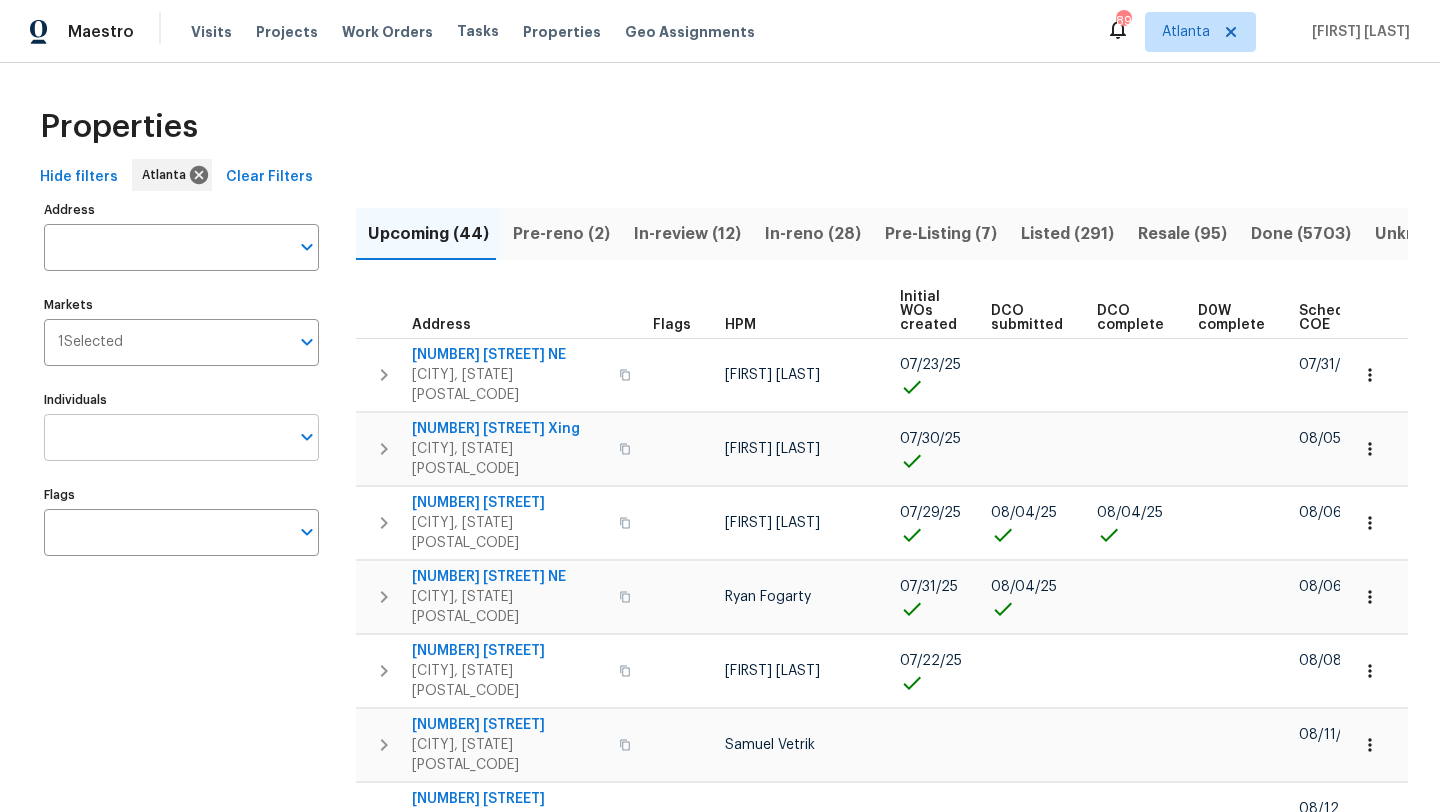 click on "Individuals" at bounding box center [166, 437] 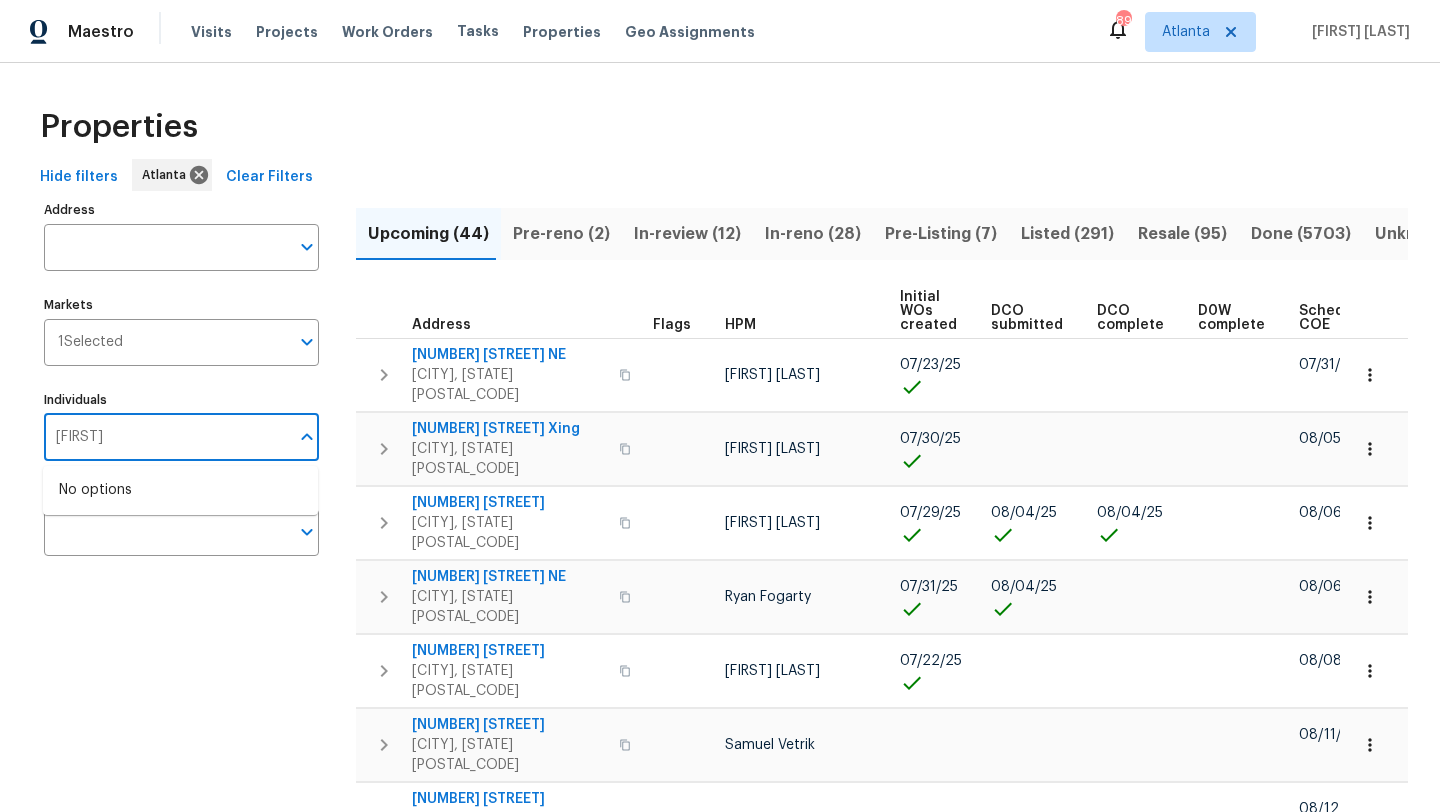 type on "kenroy" 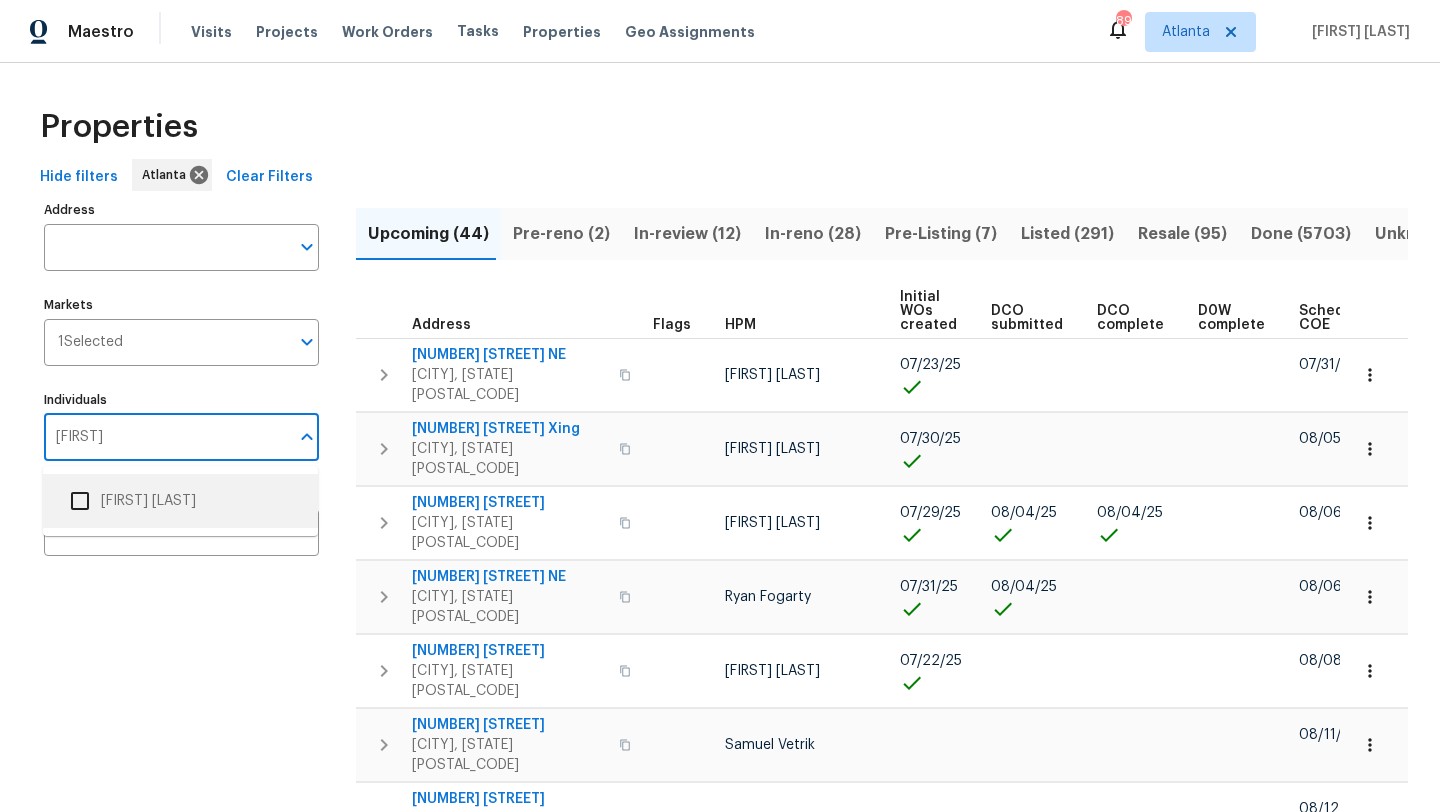 click at bounding box center [80, 501] 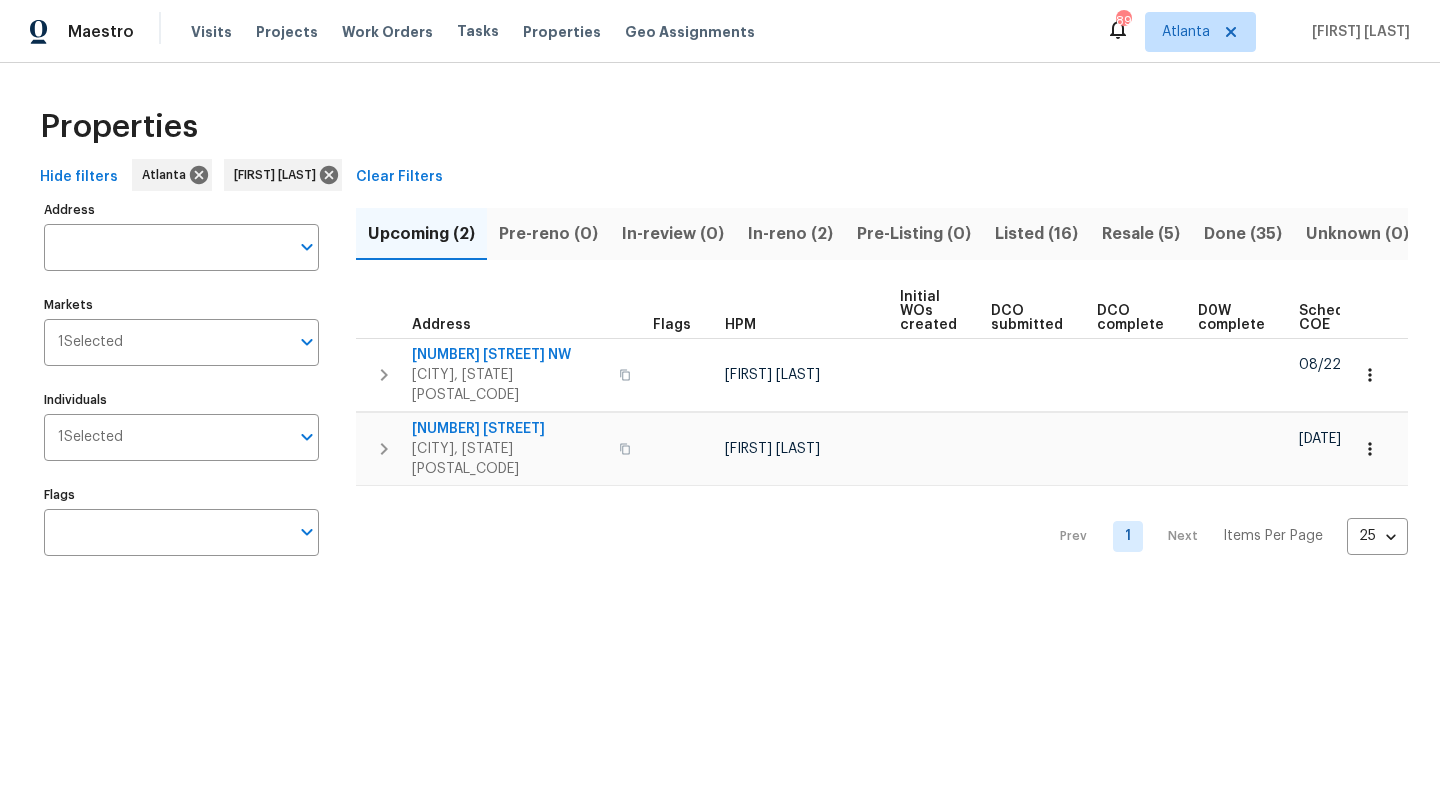 click on "In-reno (2)" at bounding box center (790, 234) 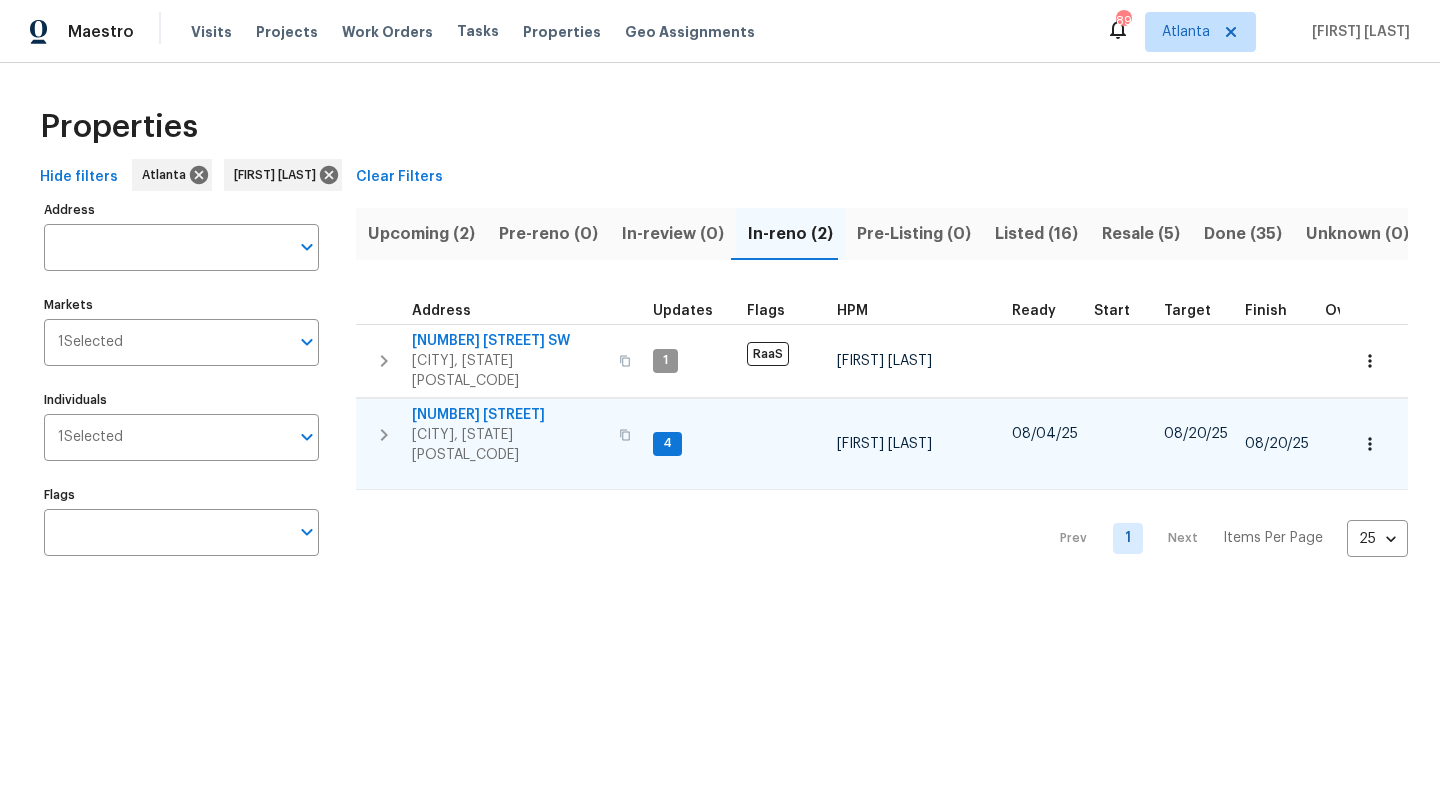 click 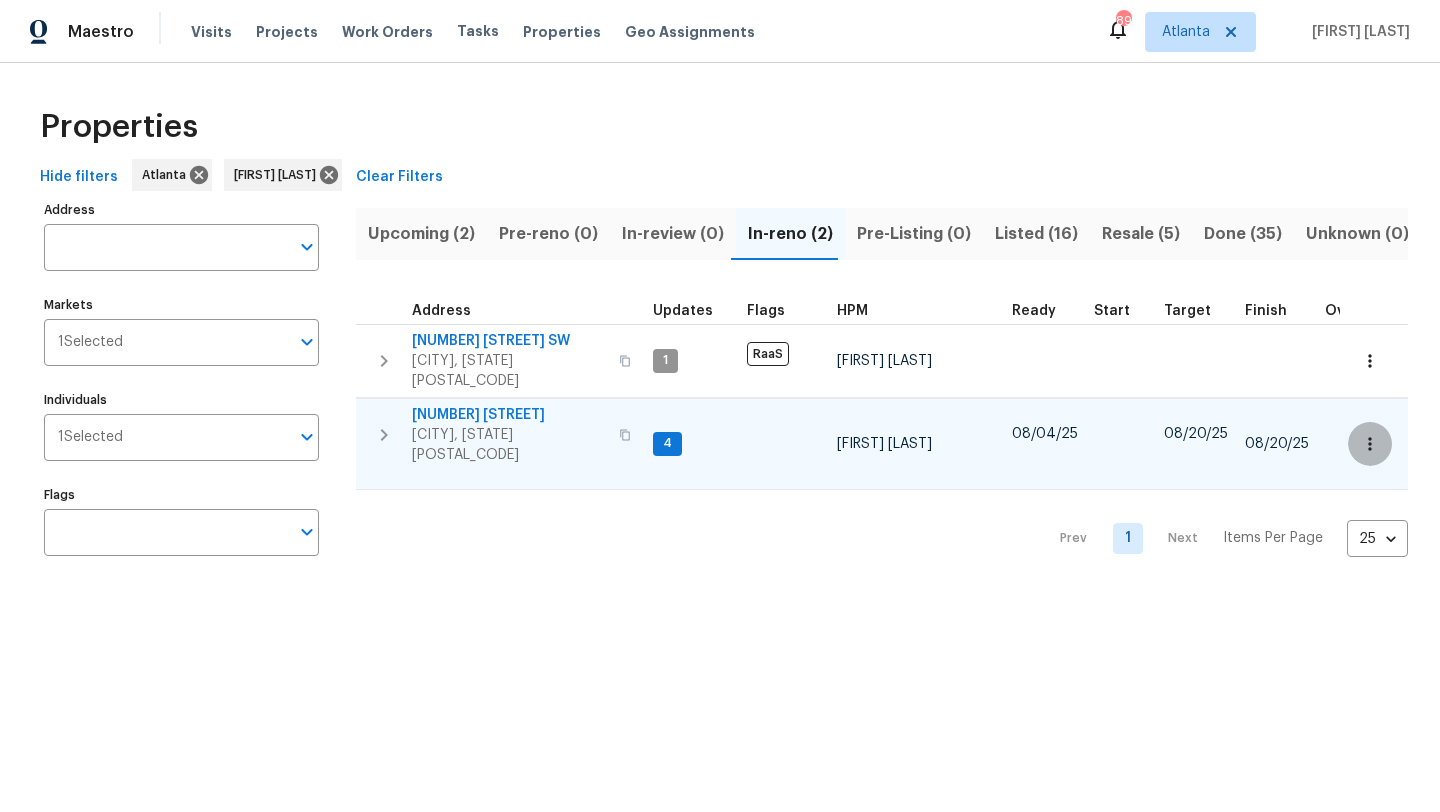 click 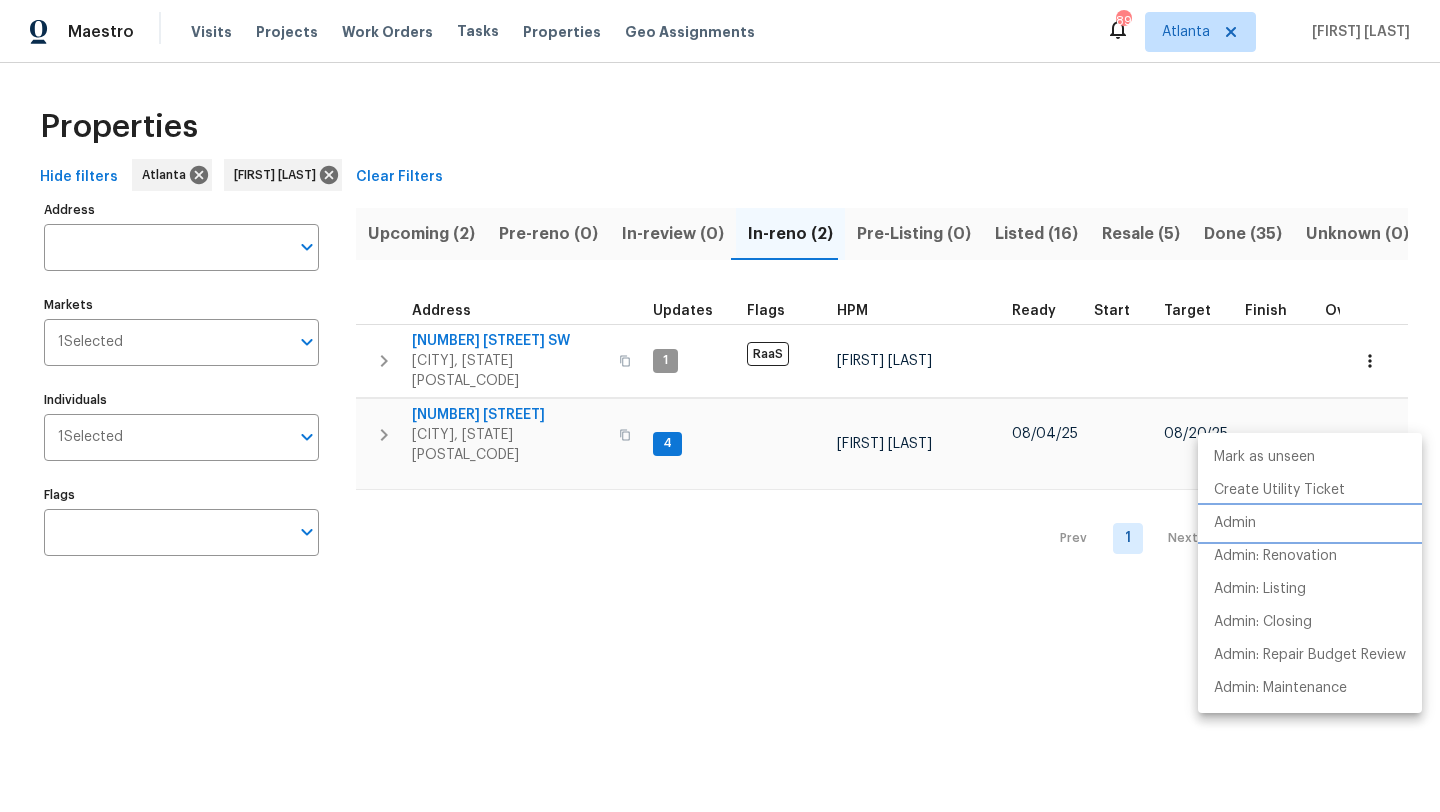click on "Admin" at bounding box center [1235, 523] 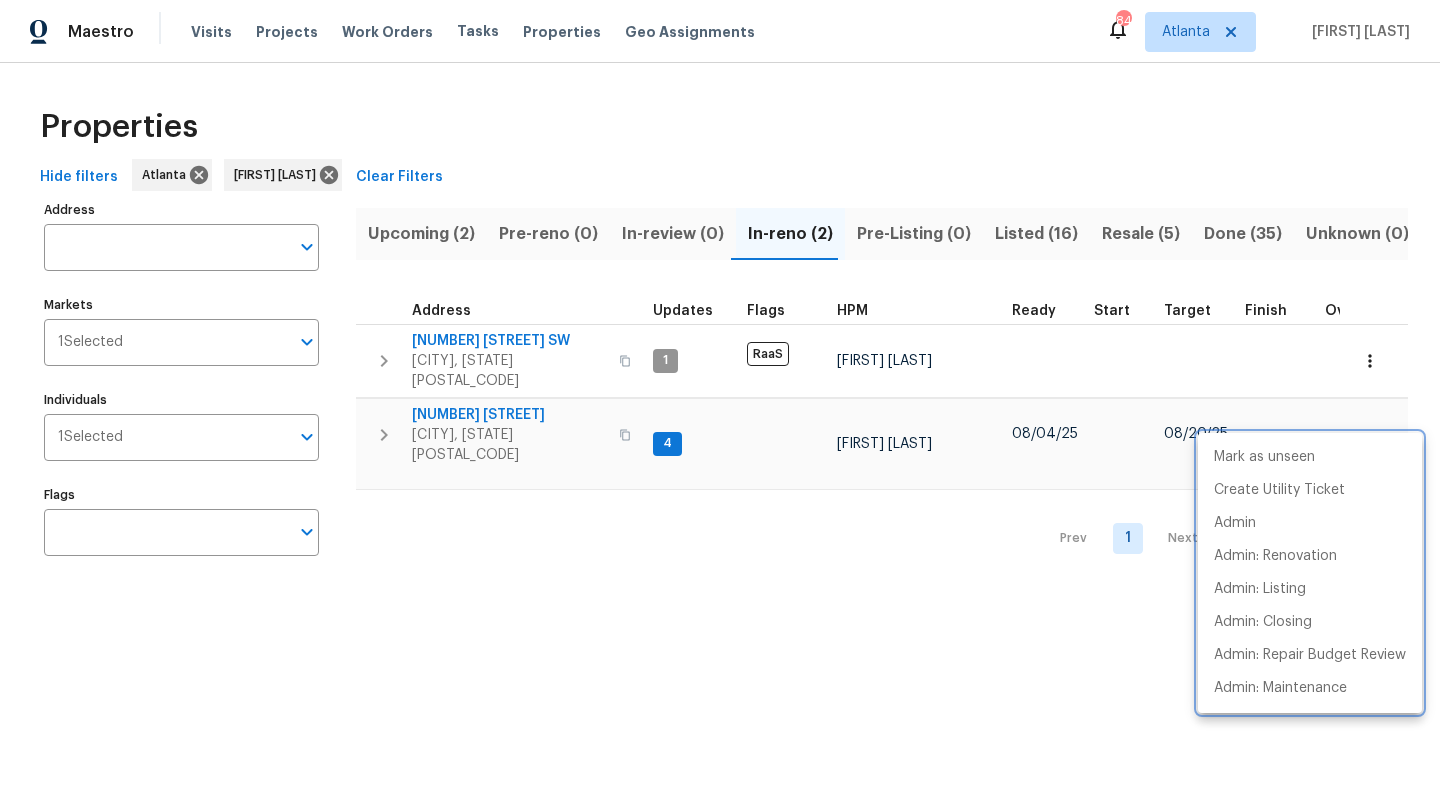 click at bounding box center [720, 406] 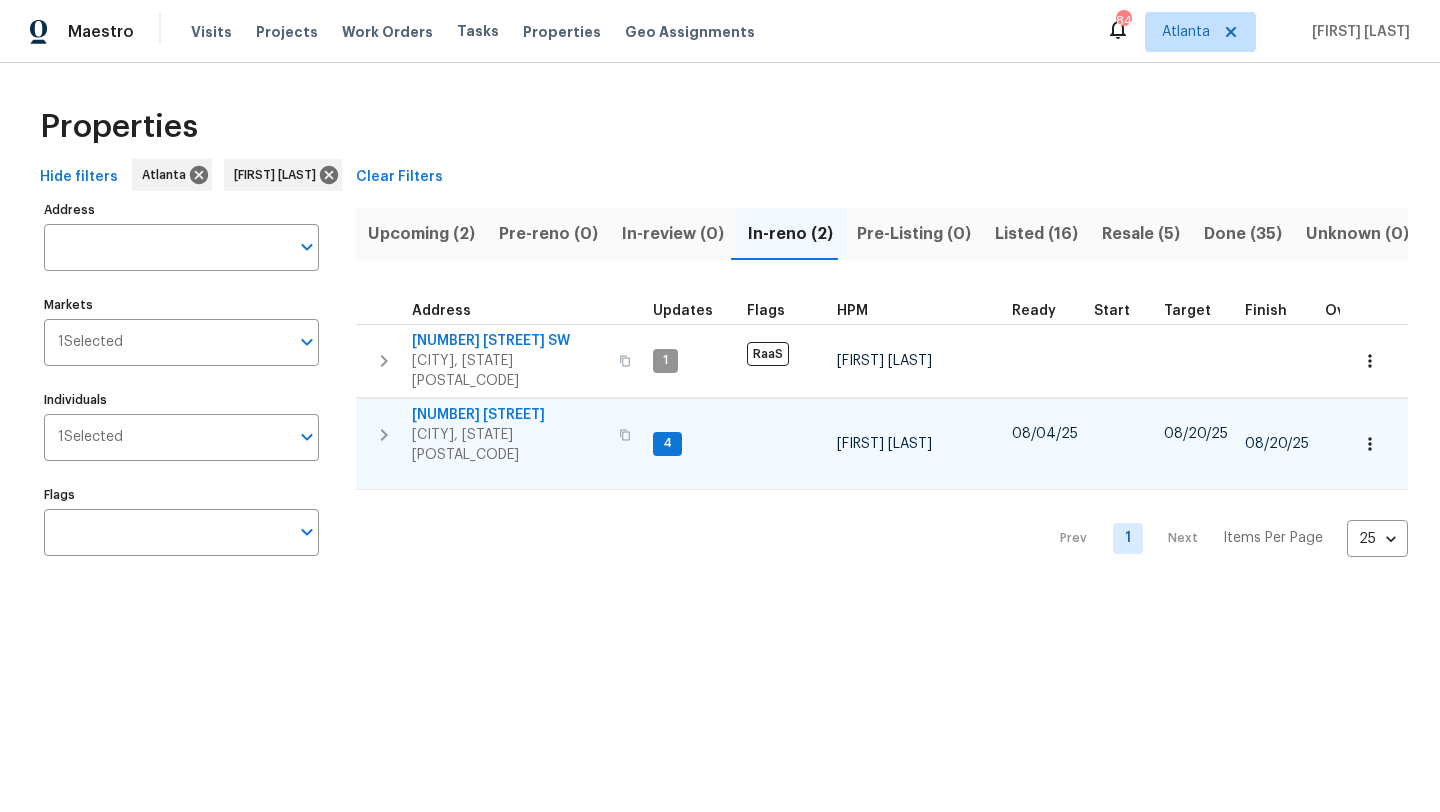 click on "[NUMBER] [STREET]" at bounding box center [509, 415] 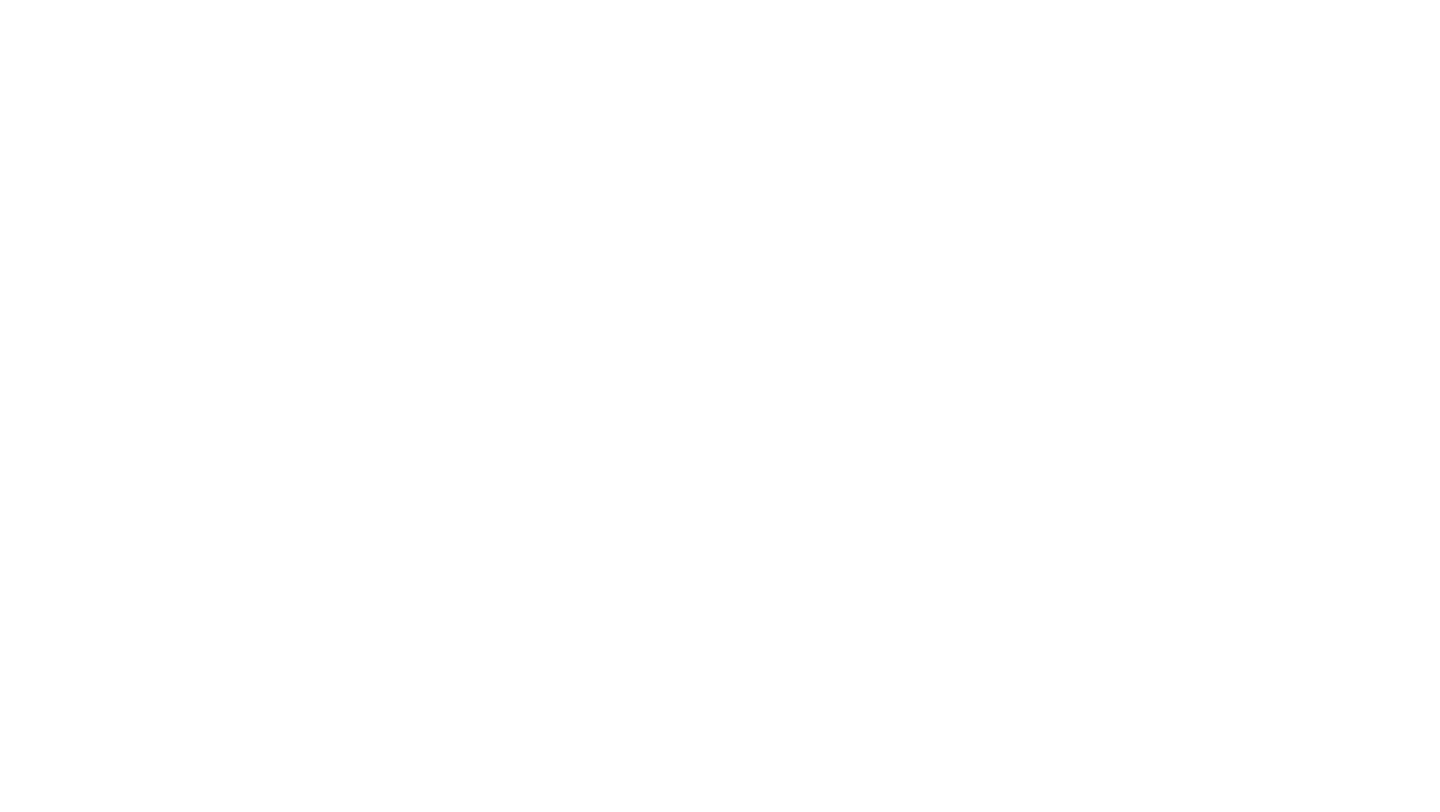 scroll, scrollTop: 0, scrollLeft: 0, axis: both 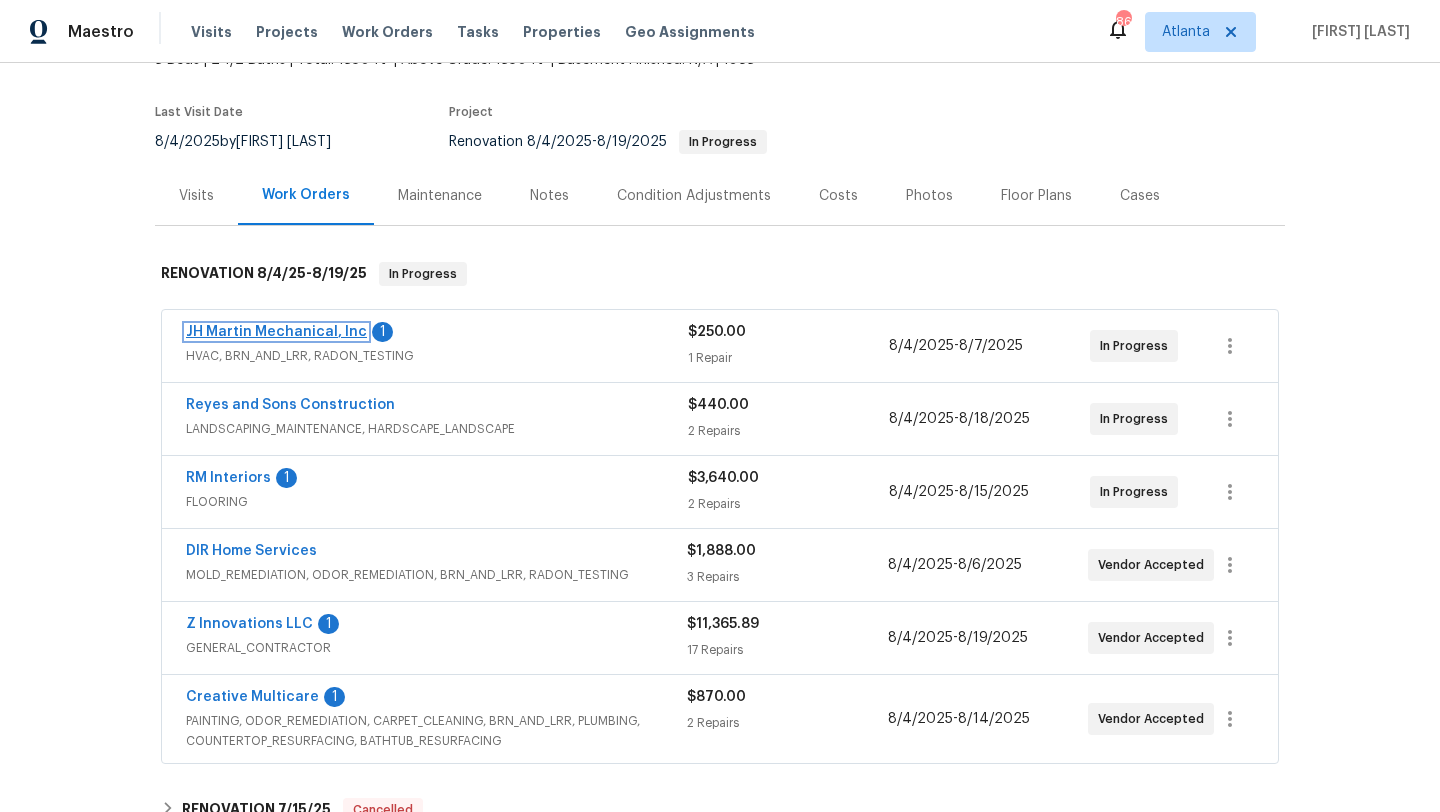 click on "JH Martin Mechanical, Inc" at bounding box center (276, 332) 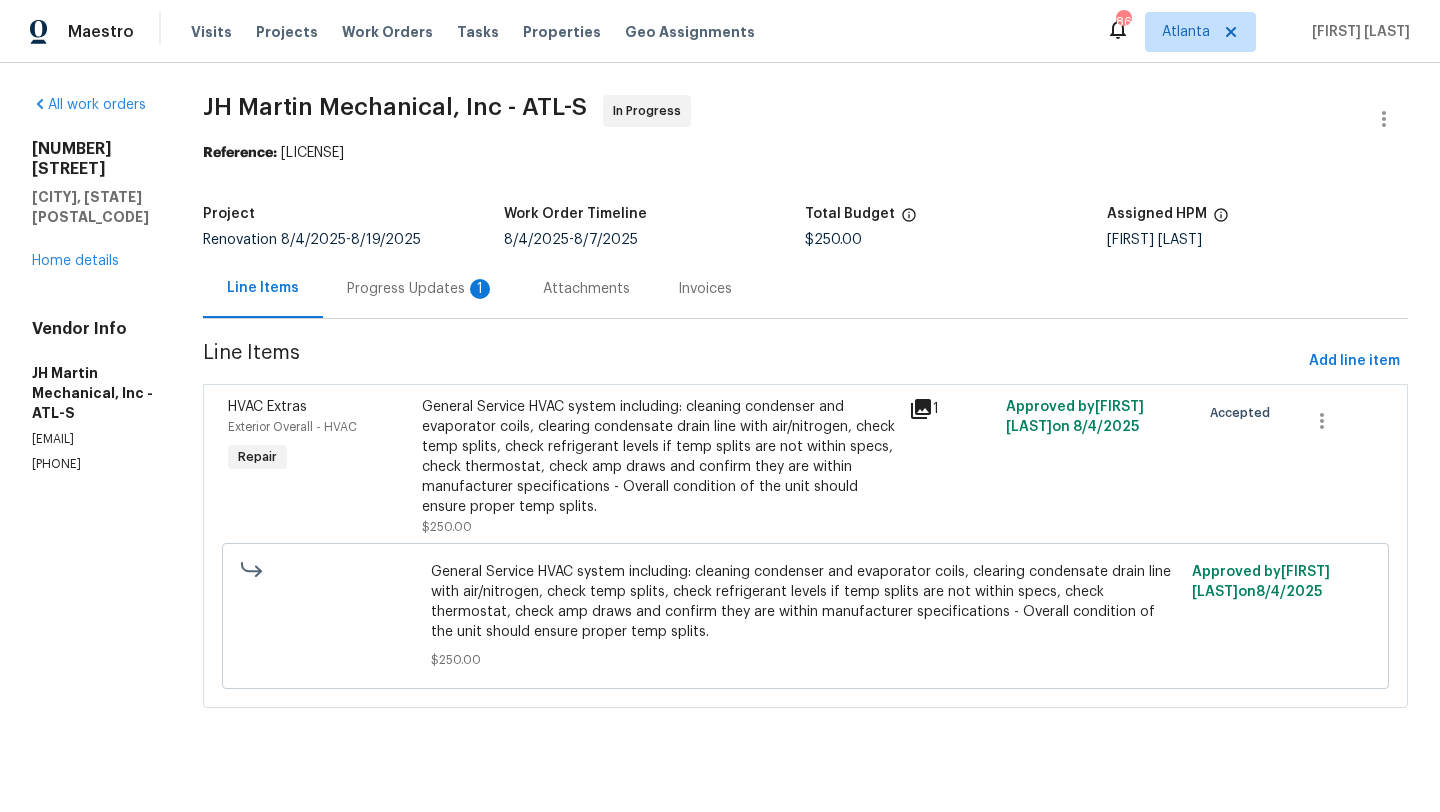 click on "Progress Updates 1" at bounding box center (421, 289) 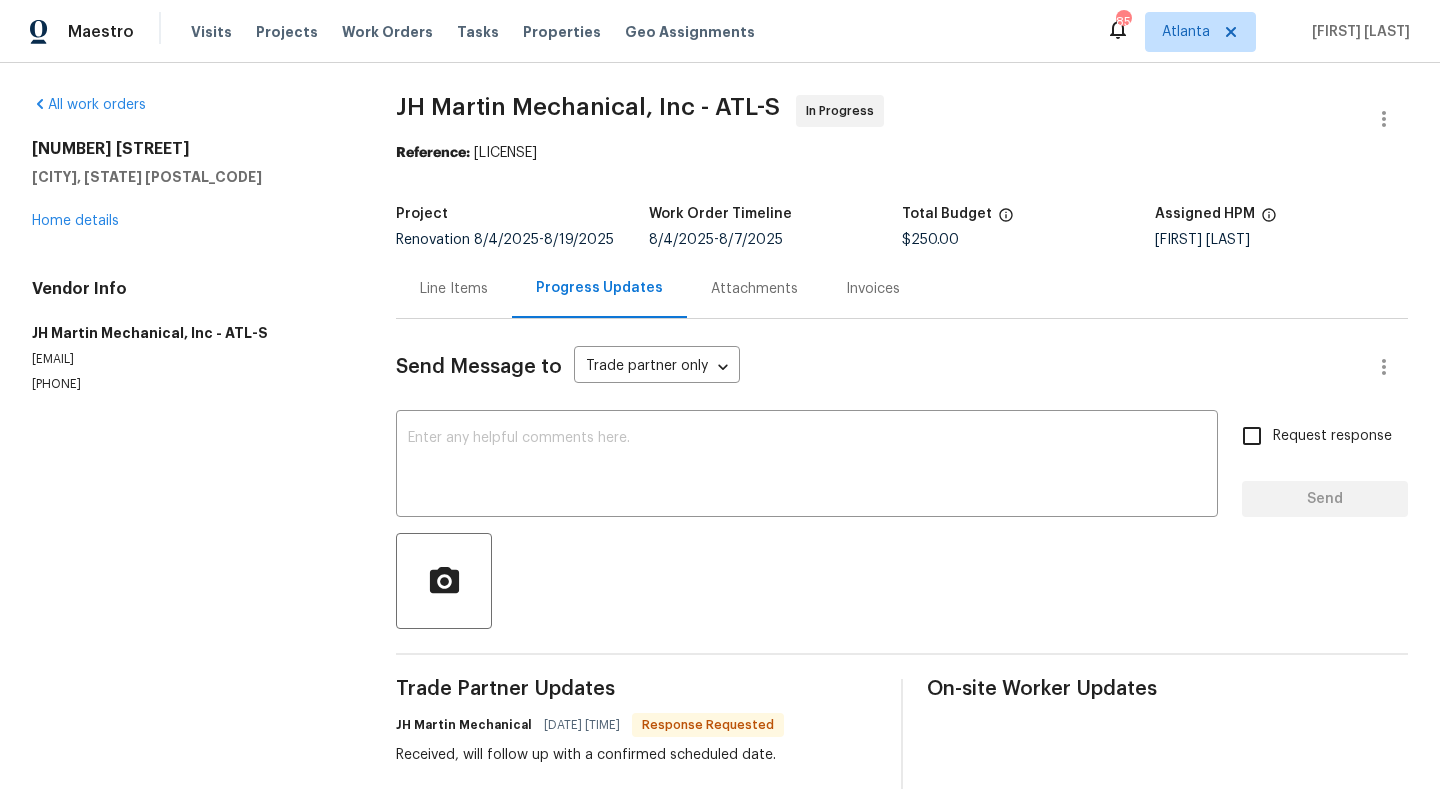scroll, scrollTop: 9, scrollLeft: 0, axis: vertical 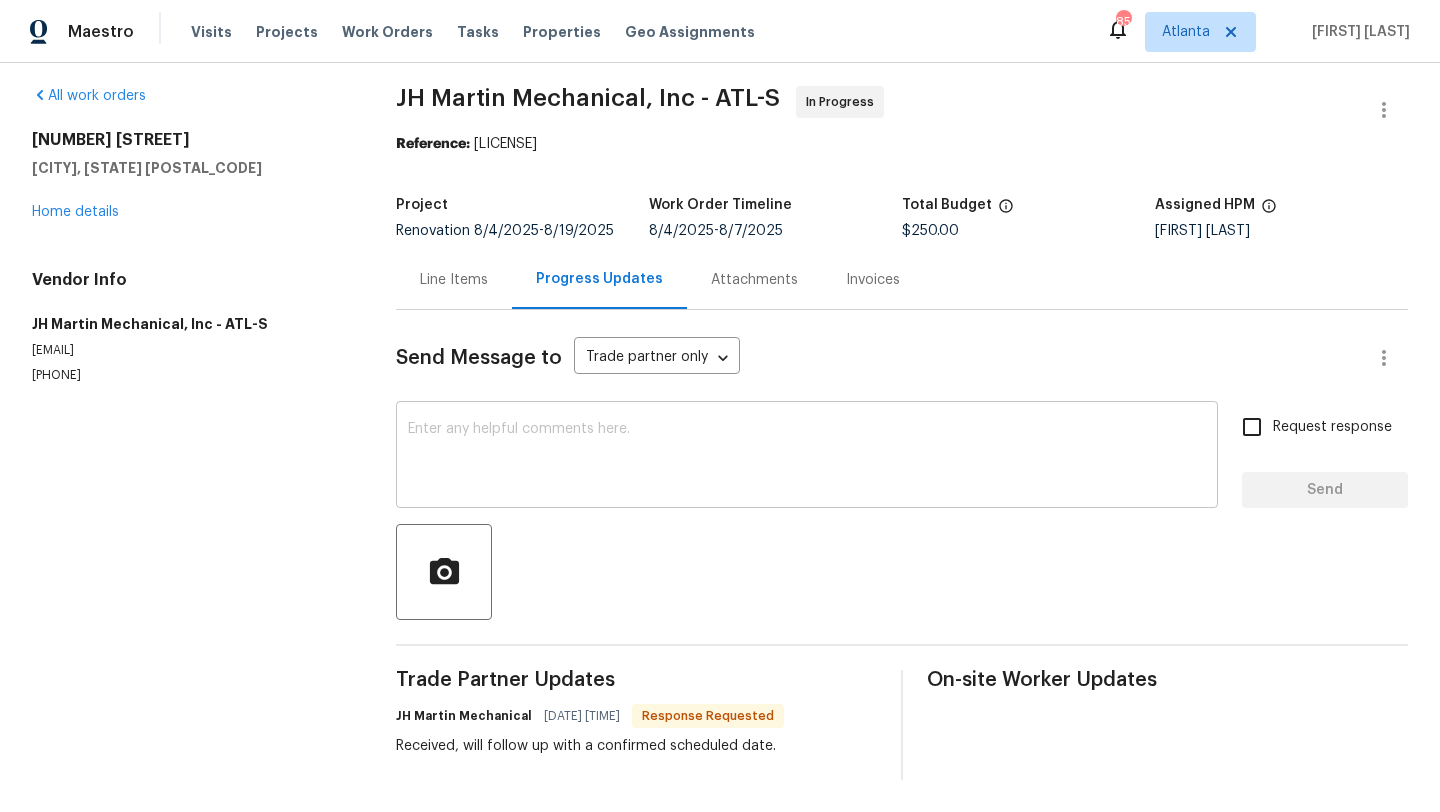 click at bounding box center [807, 457] 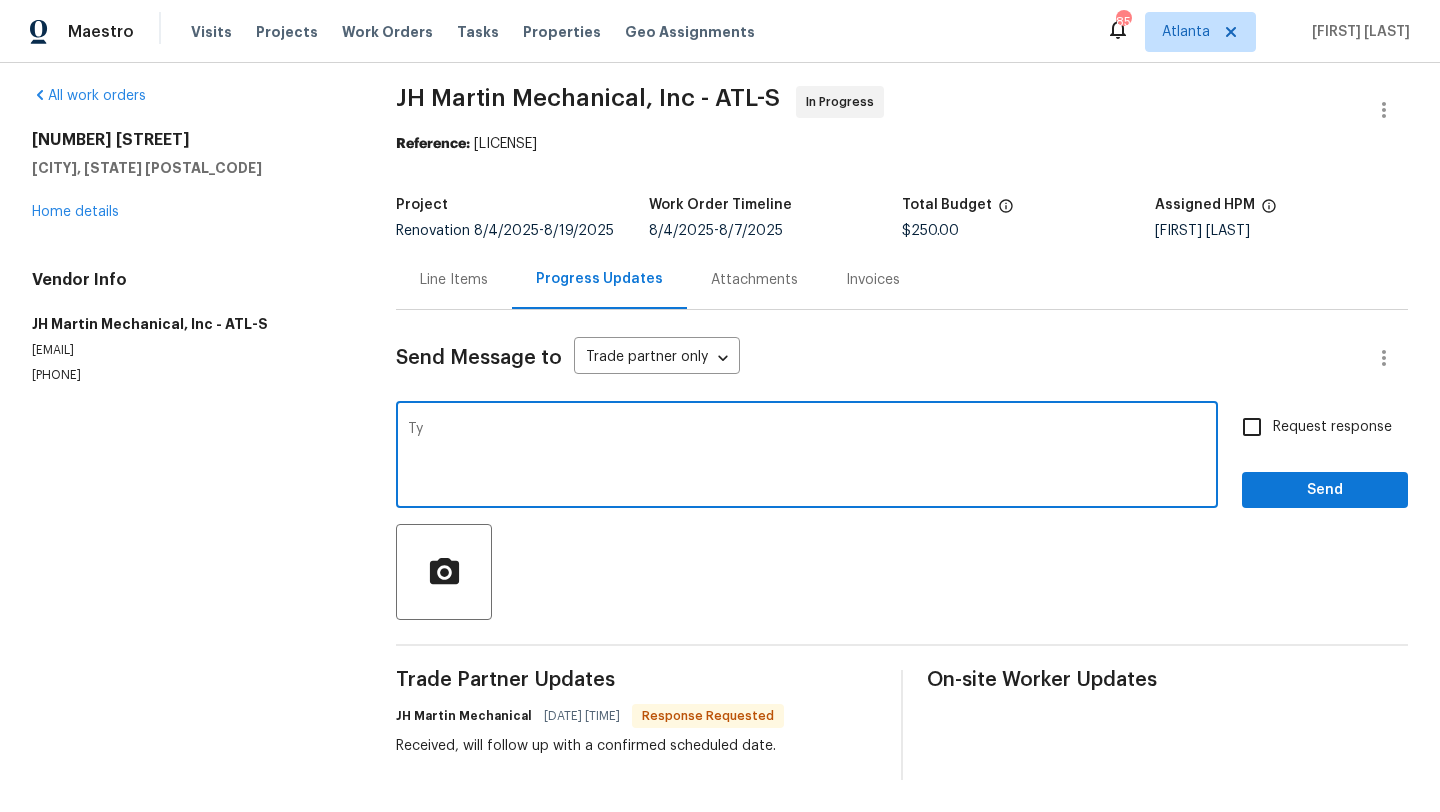 type on "Ty" 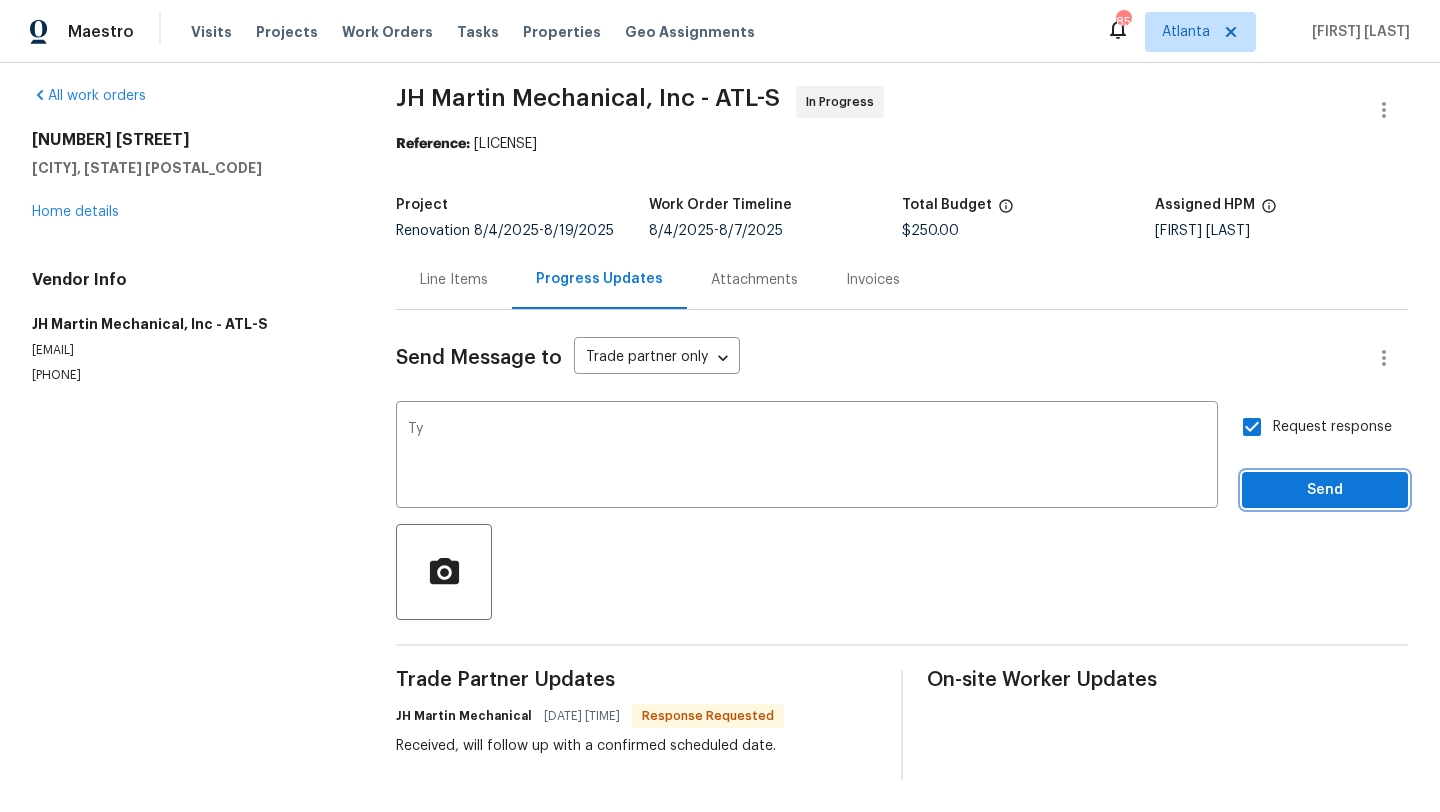 click on "Send" at bounding box center [1325, 490] 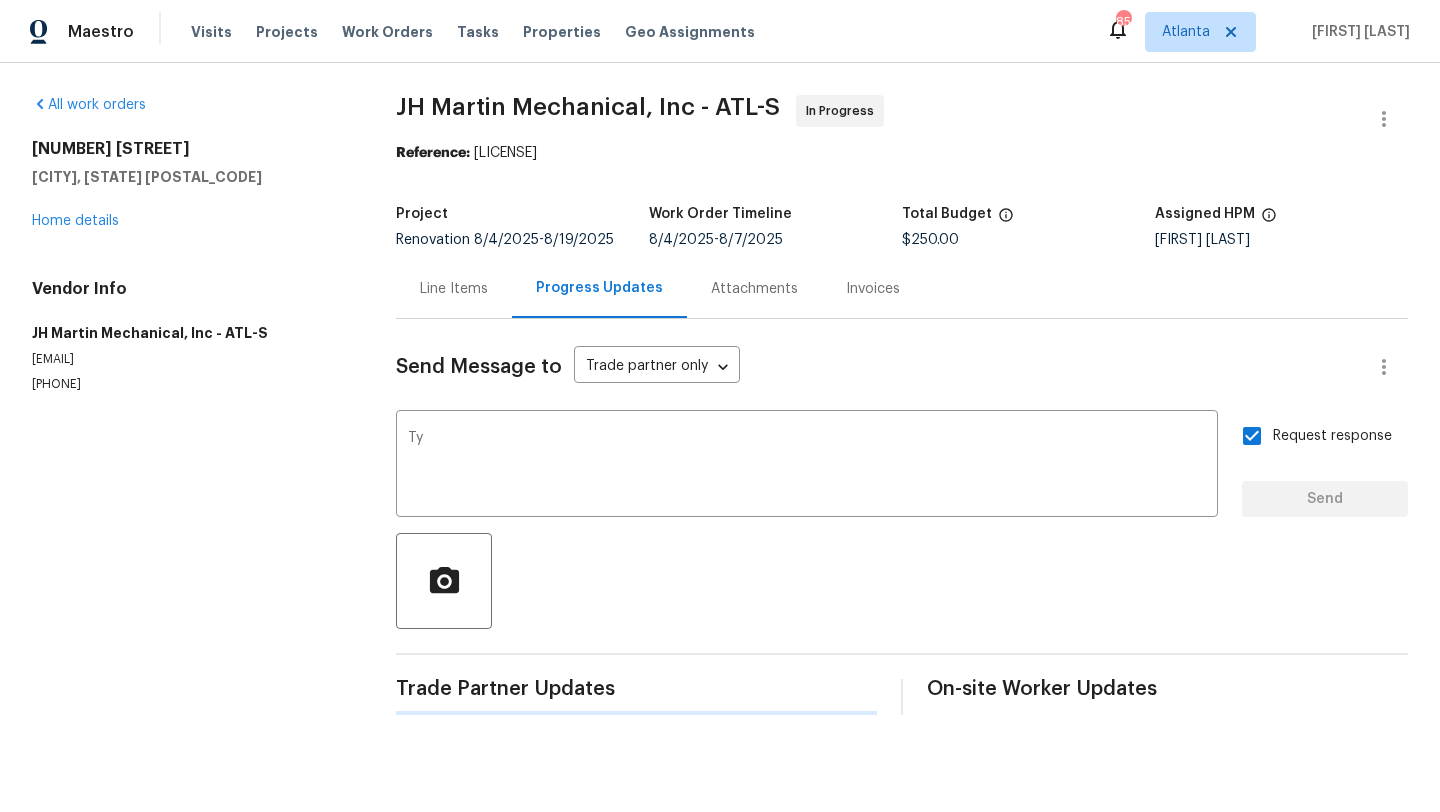 scroll, scrollTop: 0, scrollLeft: 0, axis: both 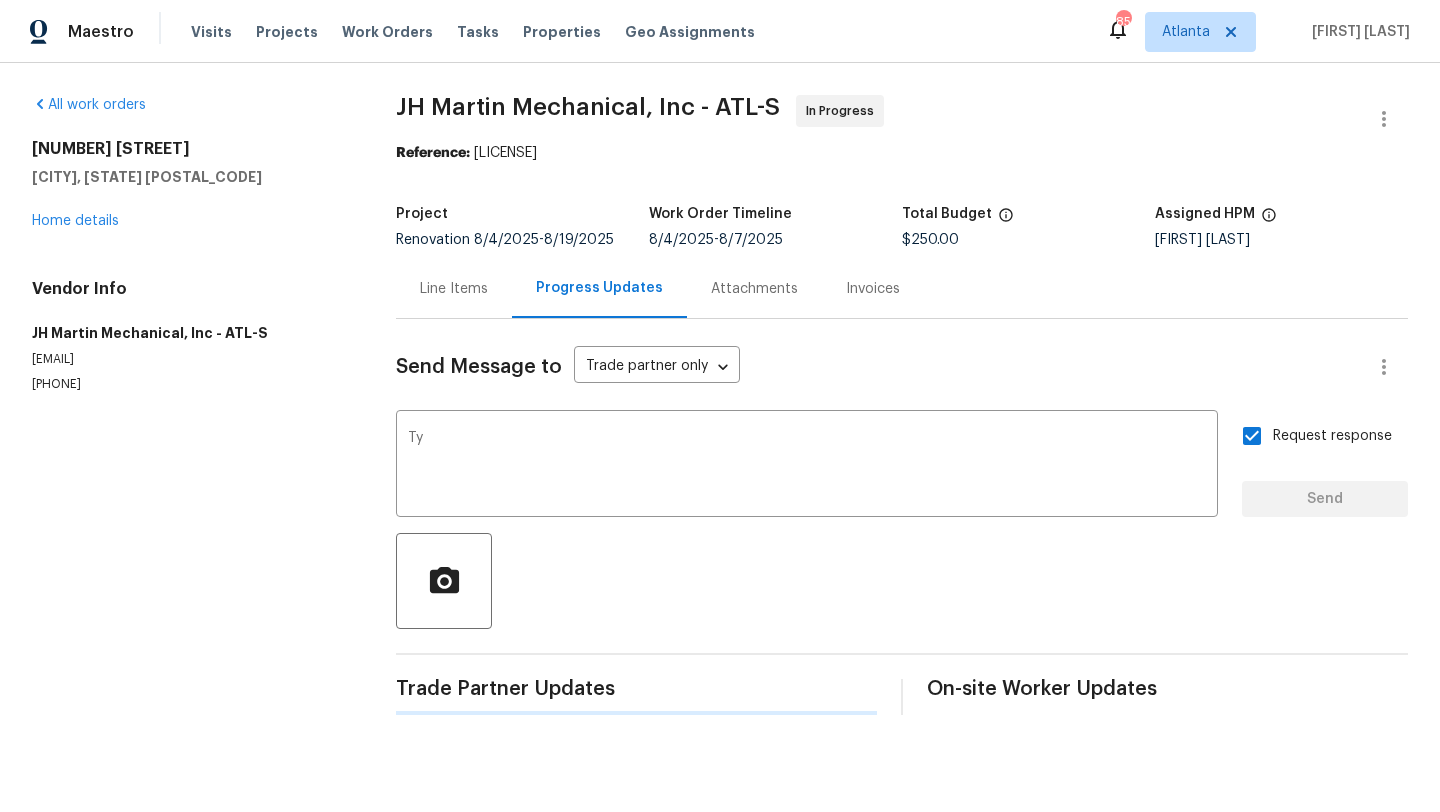 type 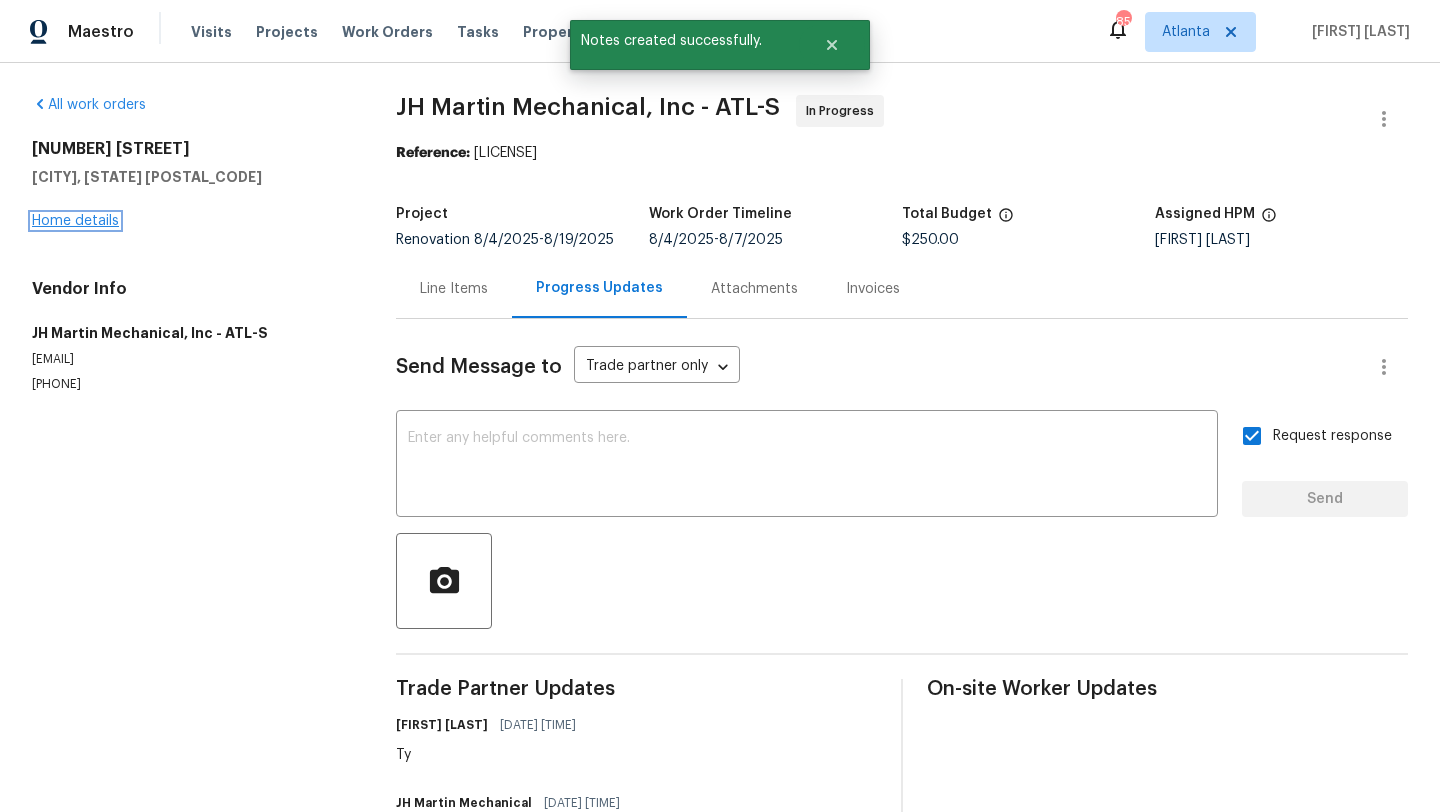click on "Home details" at bounding box center [75, 221] 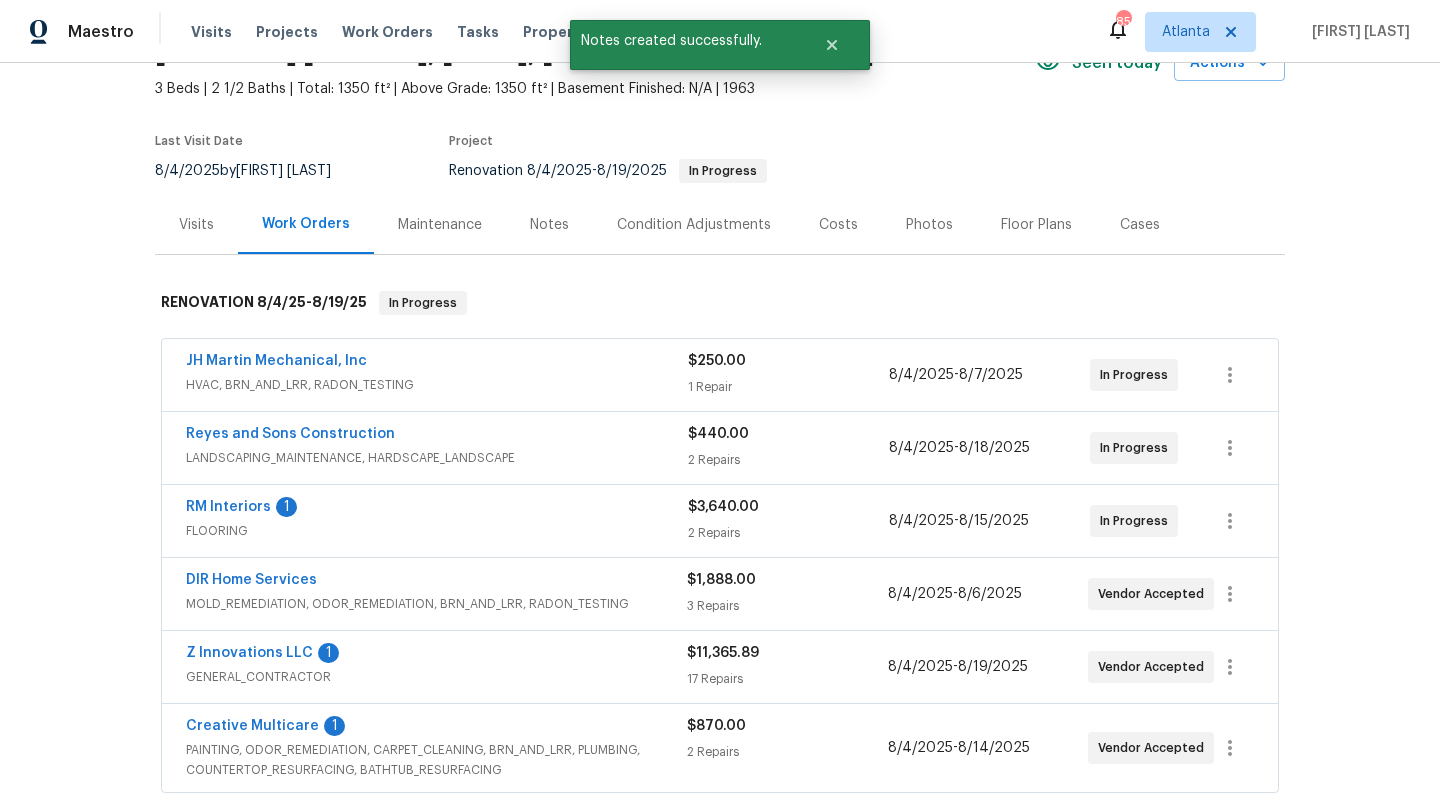 scroll, scrollTop: 115, scrollLeft: 0, axis: vertical 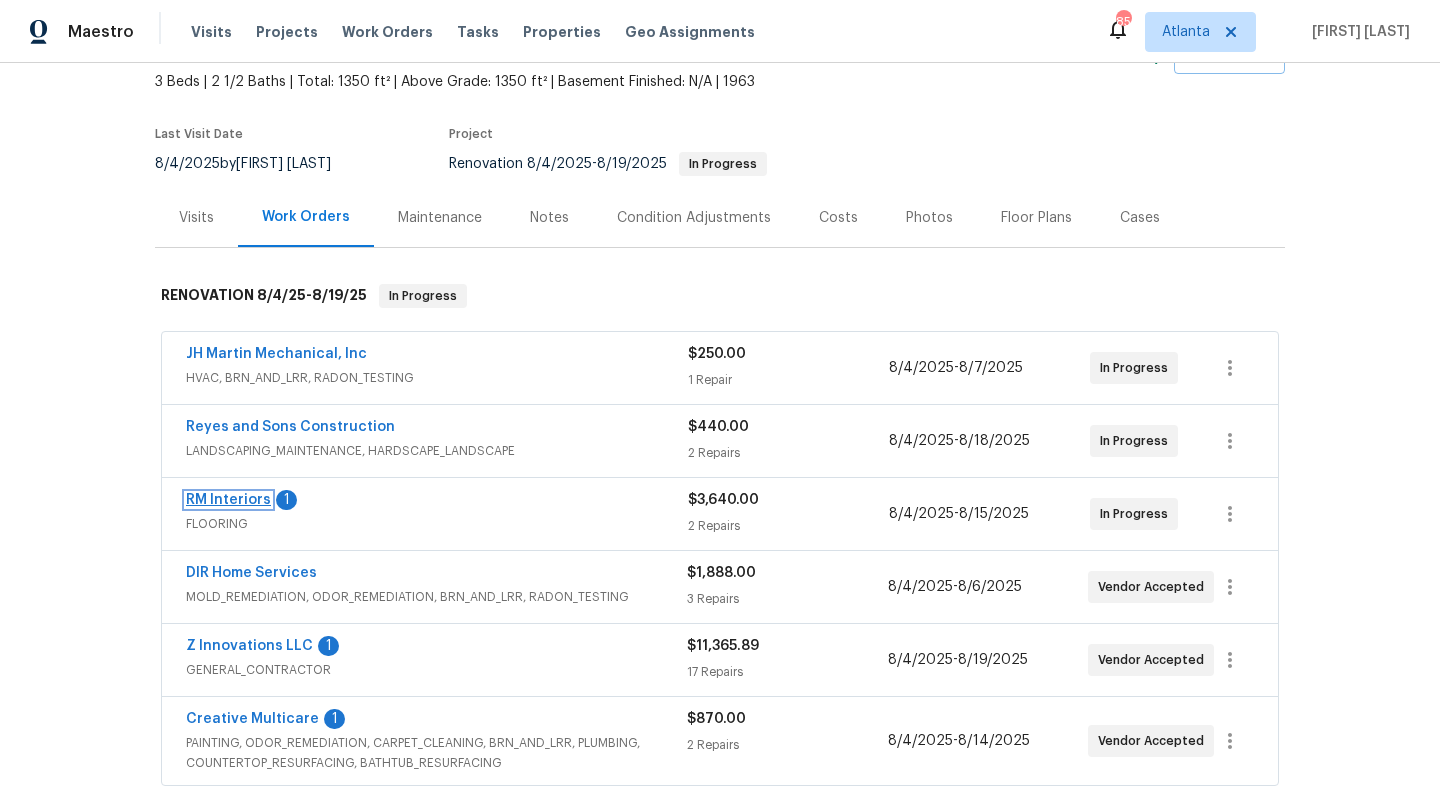 click on "RM Interiors" at bounding box center (228, 500) 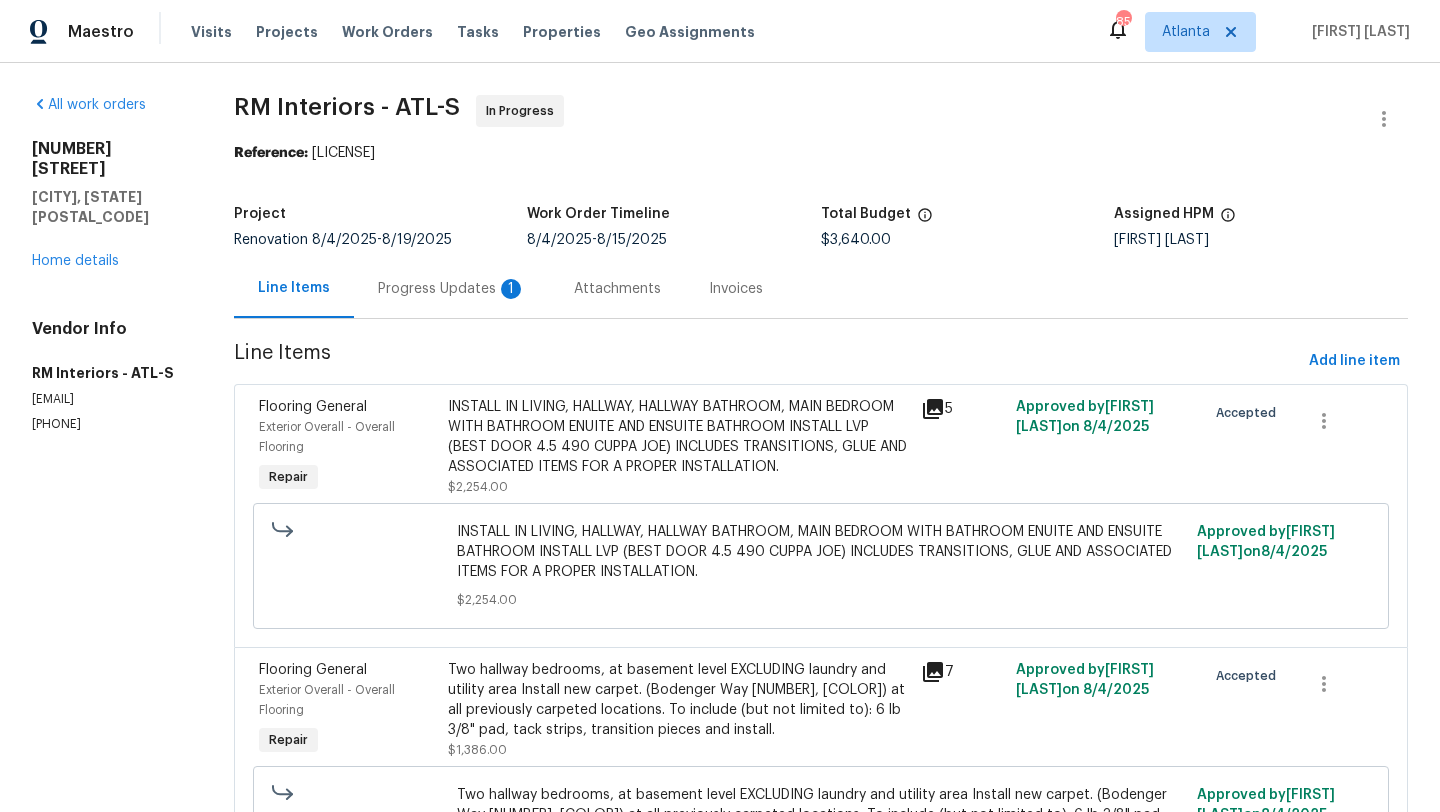 click on "Progress Updates 1" at bounding box center [452, 288] 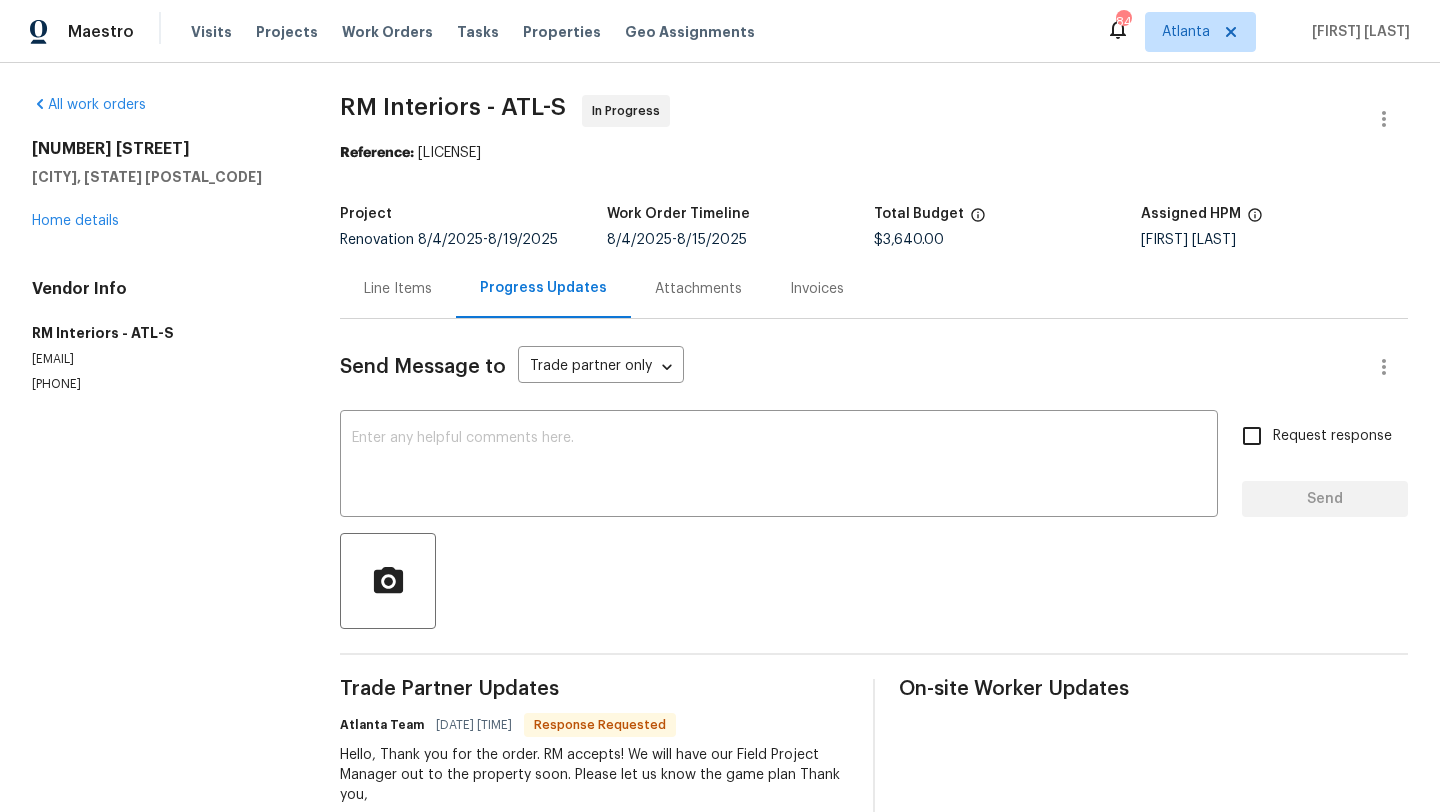 scroll, scrollTop: 49, scrollLeft: 0, axis: vertical 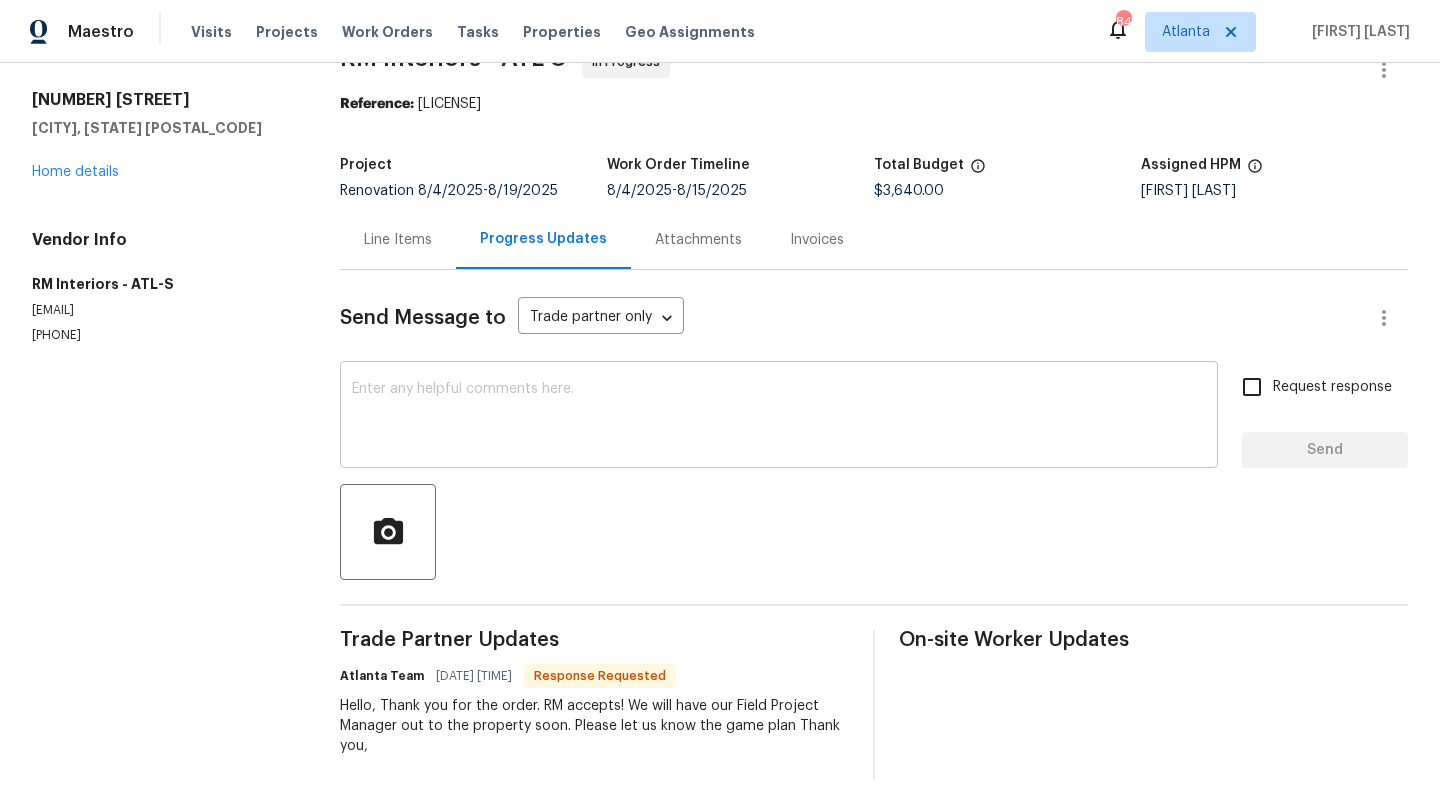 click at bounding box center [779, 417] 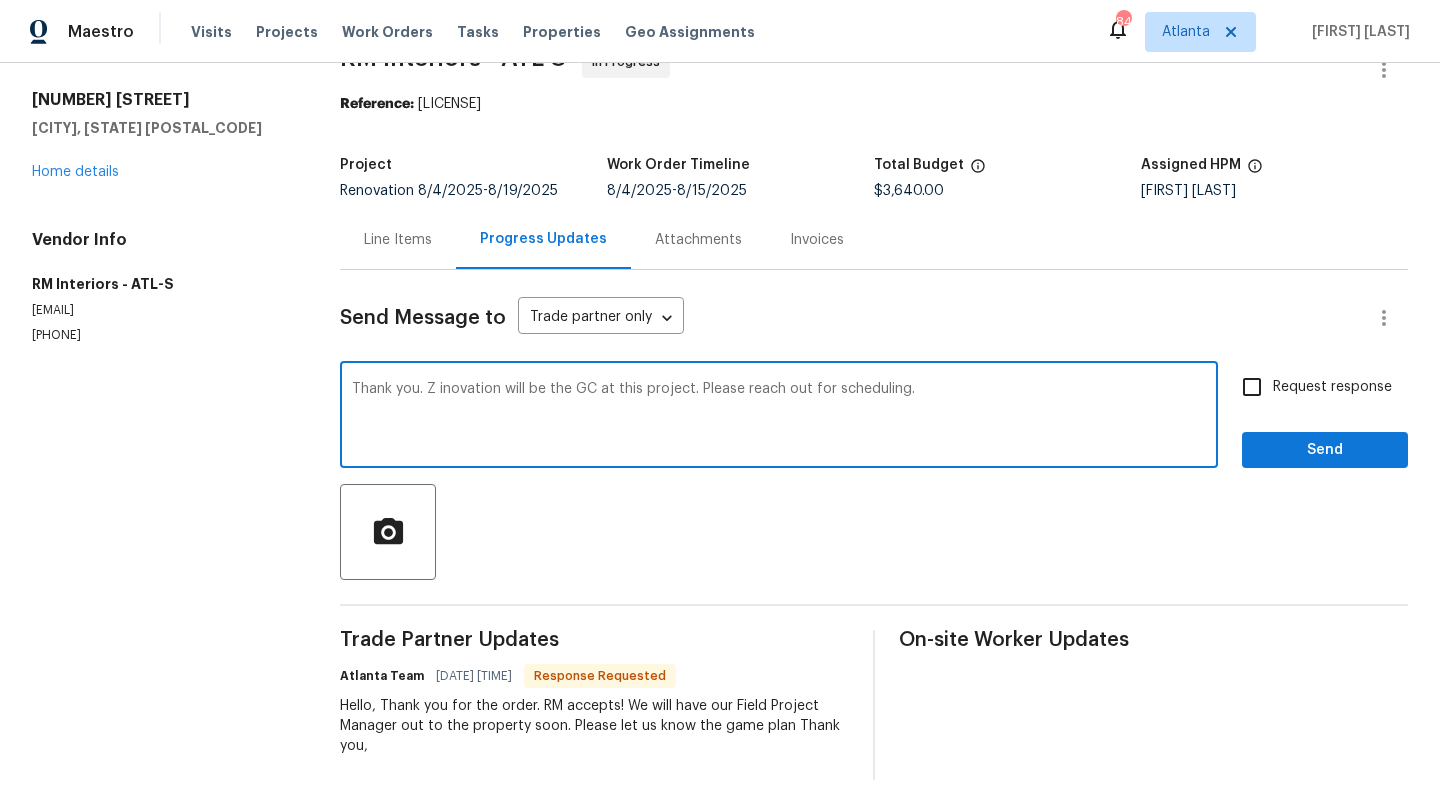 click on "Thank you. Z inovation will be the GC at this project. Please reach out for scheduling." at bounding box center (779, 417) 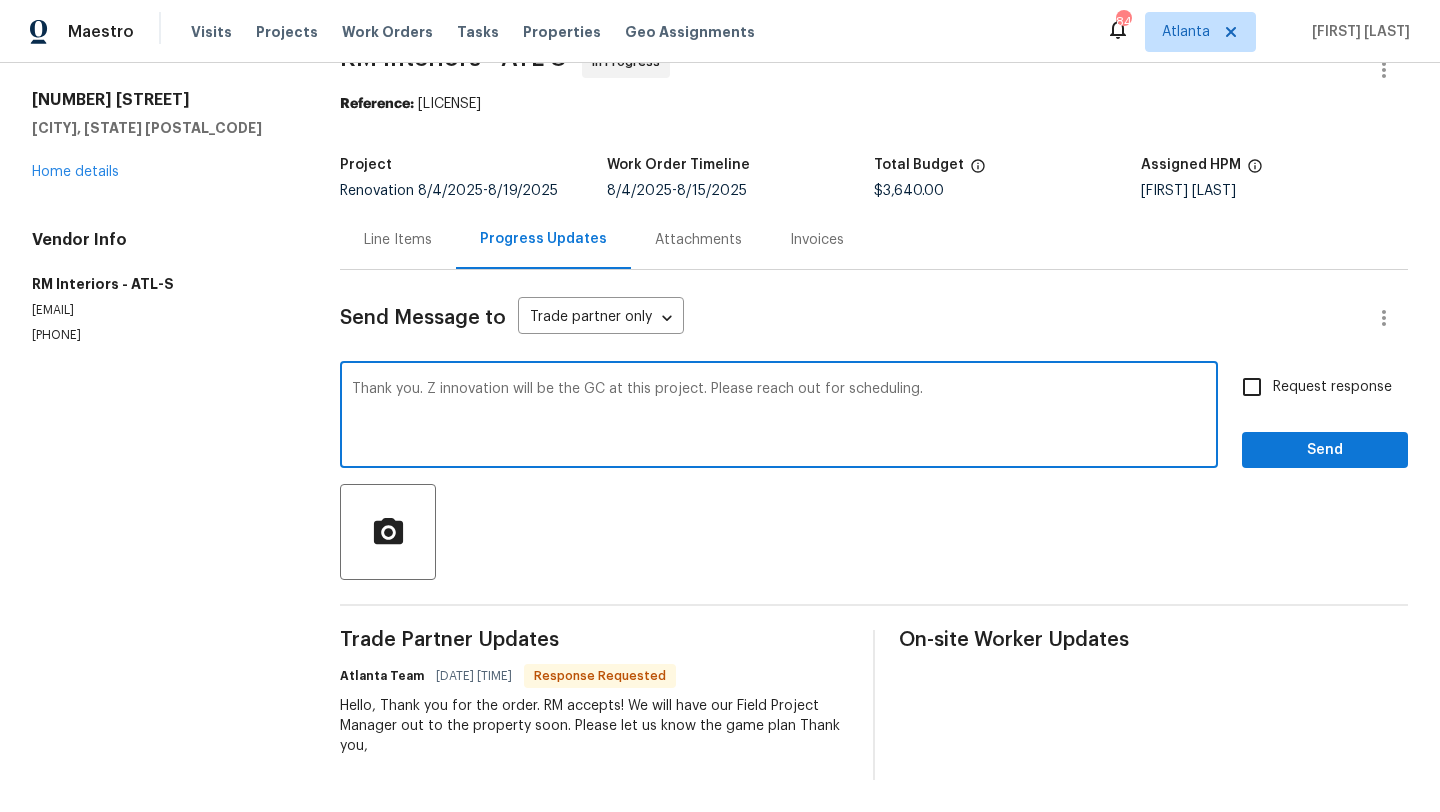 click on "Thank you. Z innovation will be the GC at this project. Please reach out for scheduling." at bounding box center [779, 417] 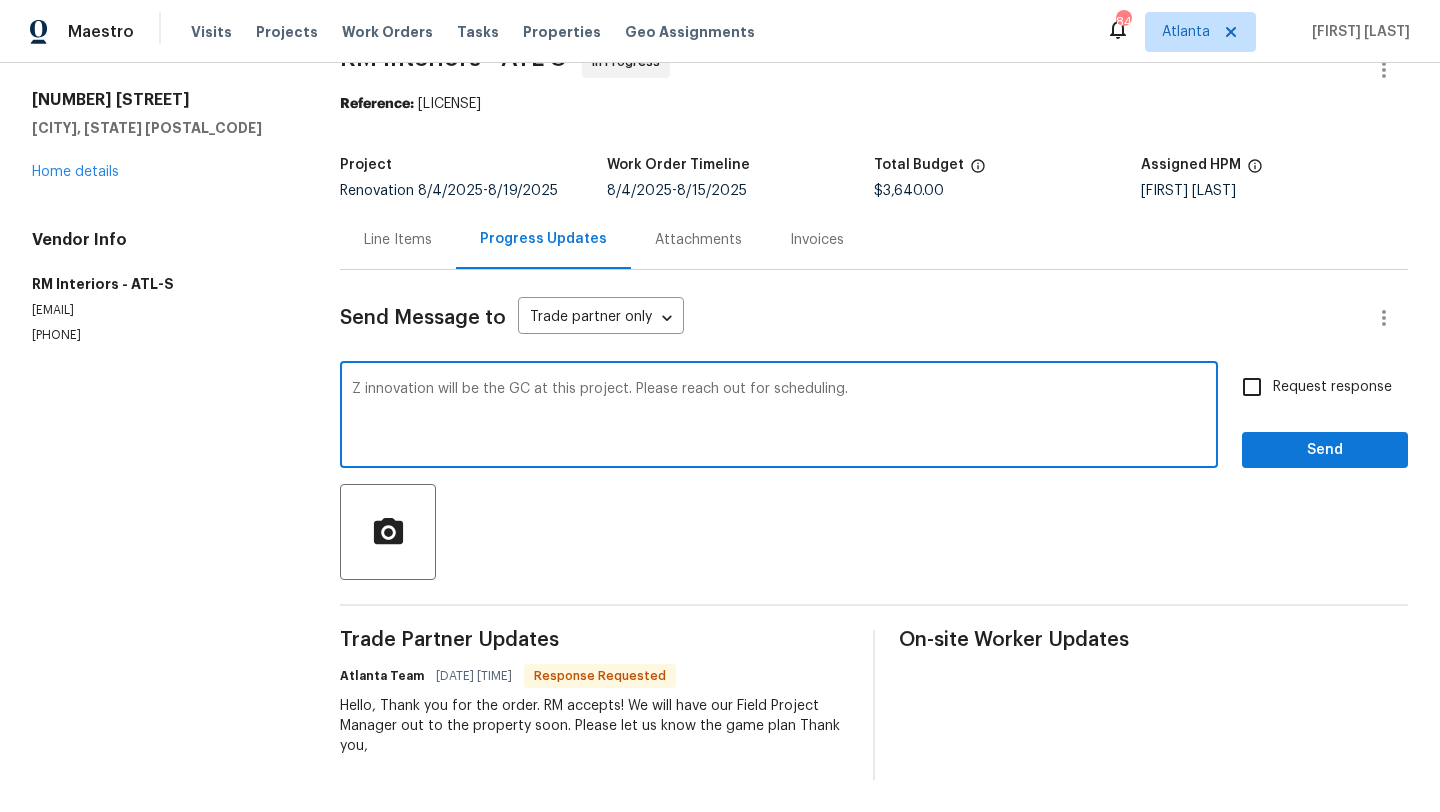 click on "Z innovation will be the GC at this project. Please reach out for scheduling." at bounding box center (779, 417) 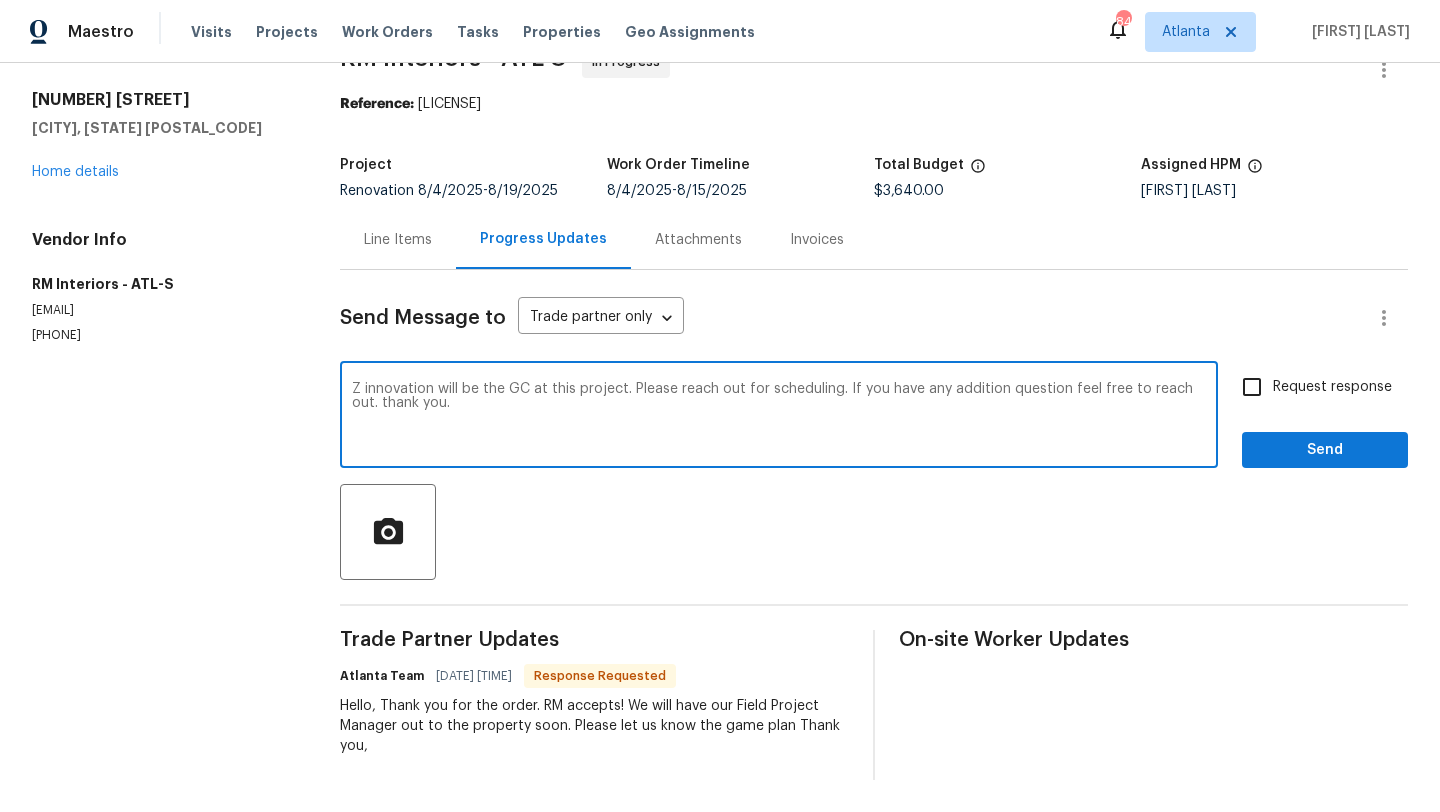 type on "Z innovation will be the GC at this project. Please reach out for scheduling. If you have any addition question feel free to reach out. thank you." 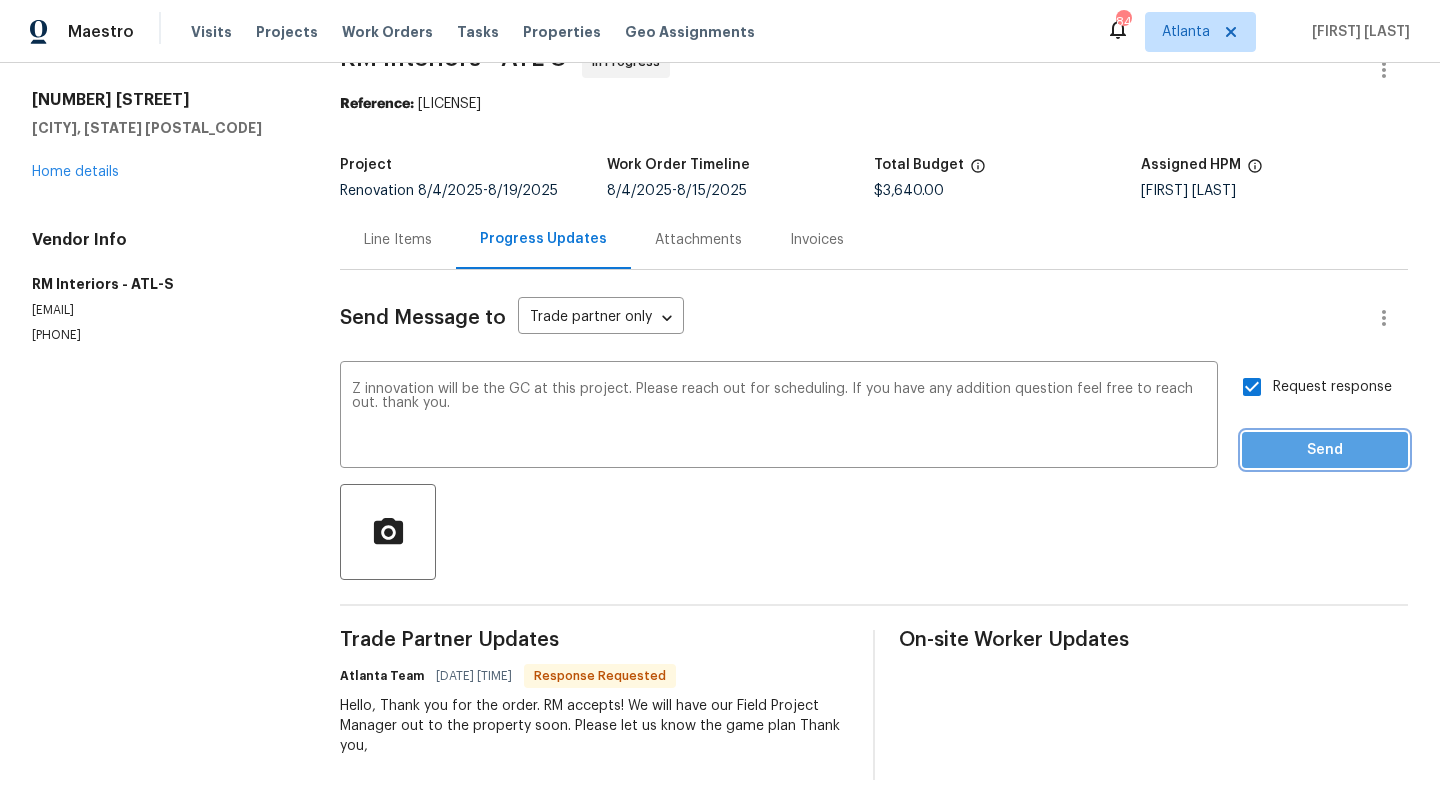 click on "Send" at bounding box center (1325, 450) 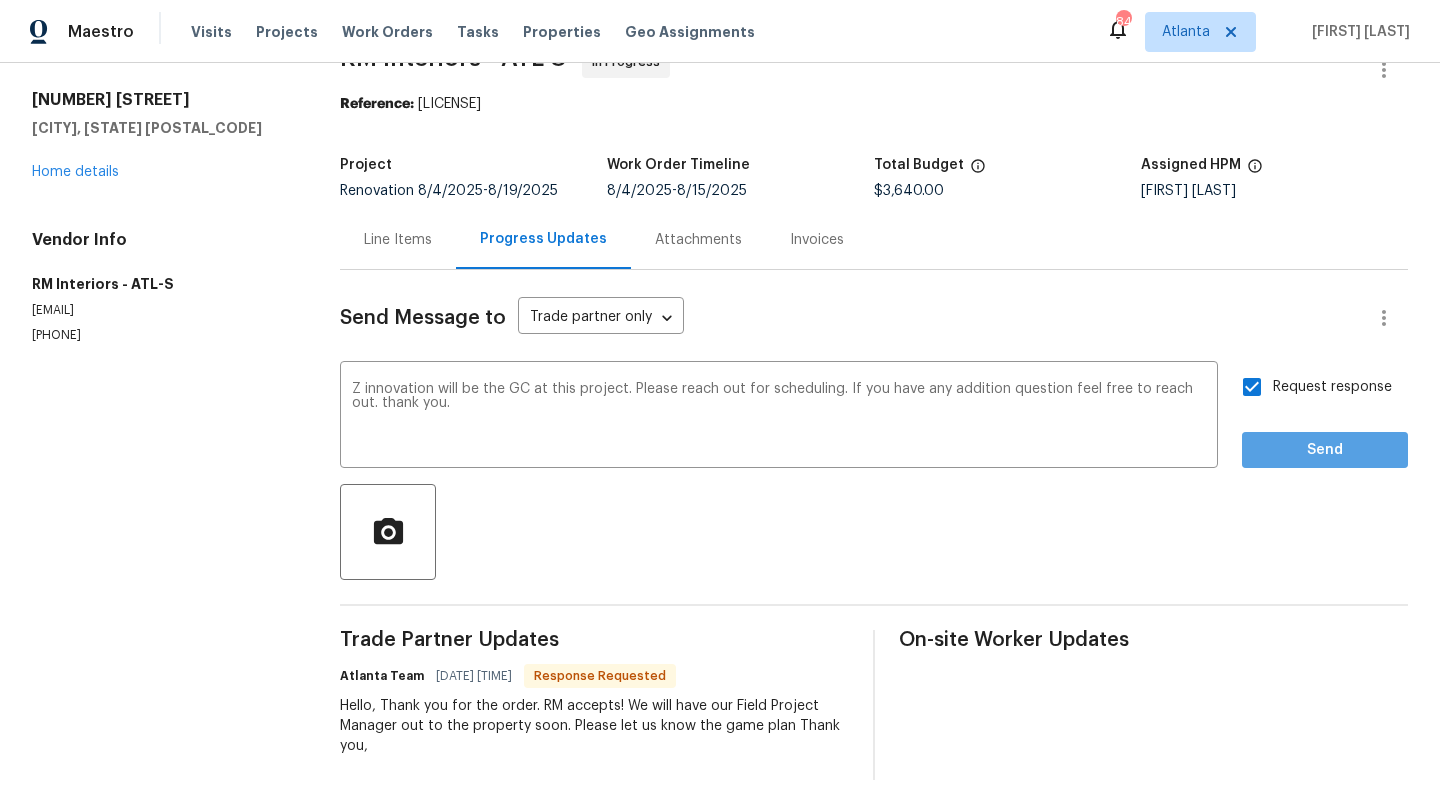 scroll, scrollTop: 0, scrollLeft: 0, axis: both 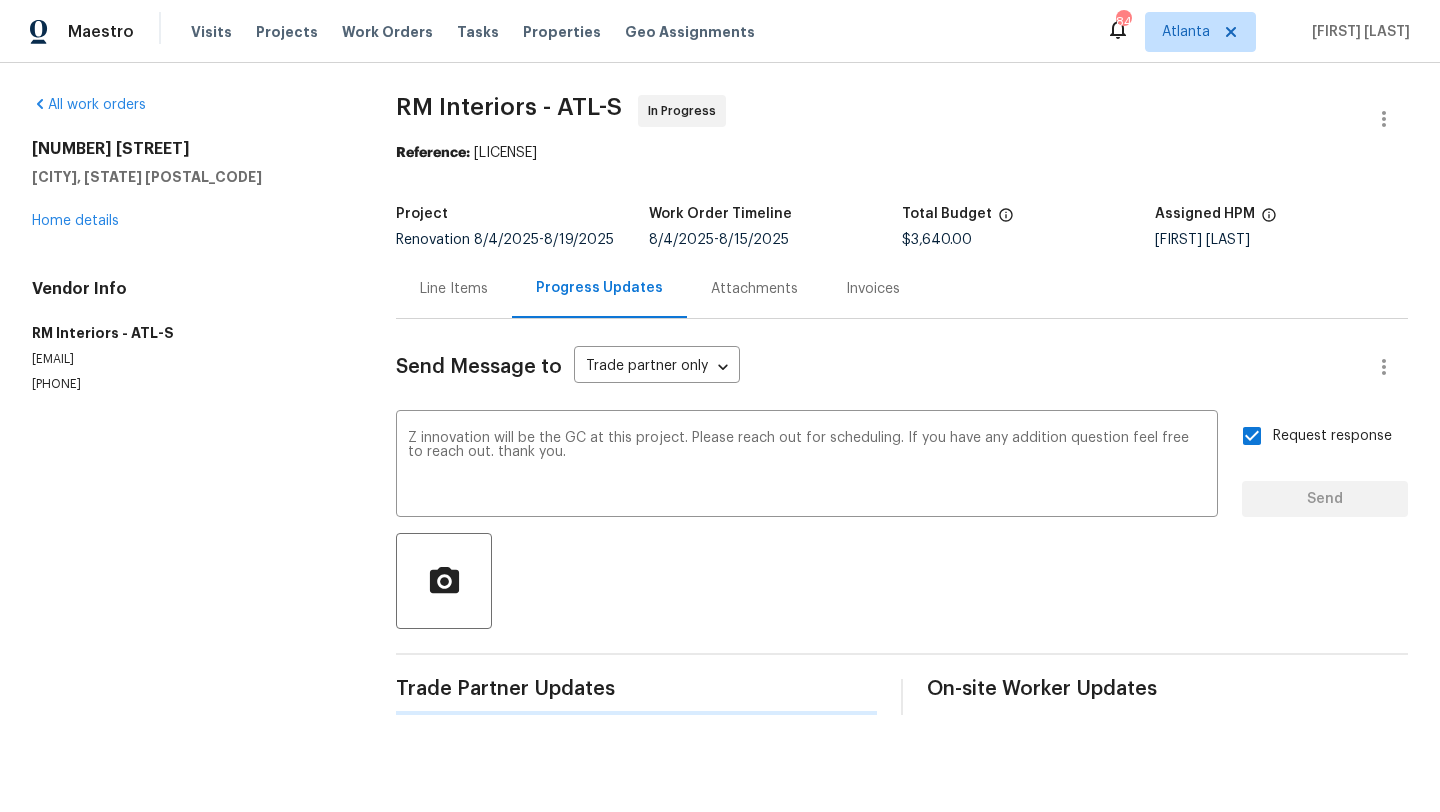 type 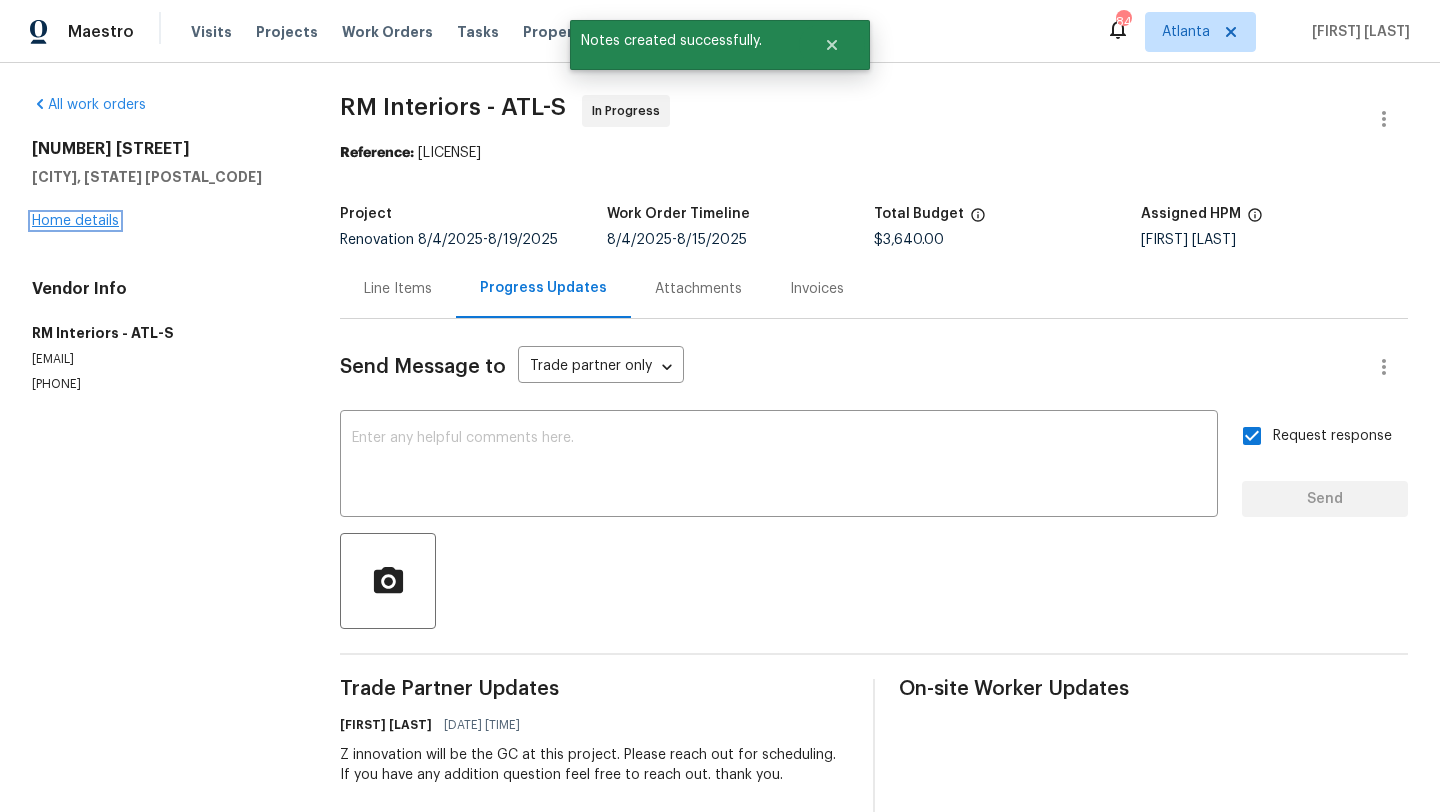 click on "Home details" at bounding box center [75, 221] 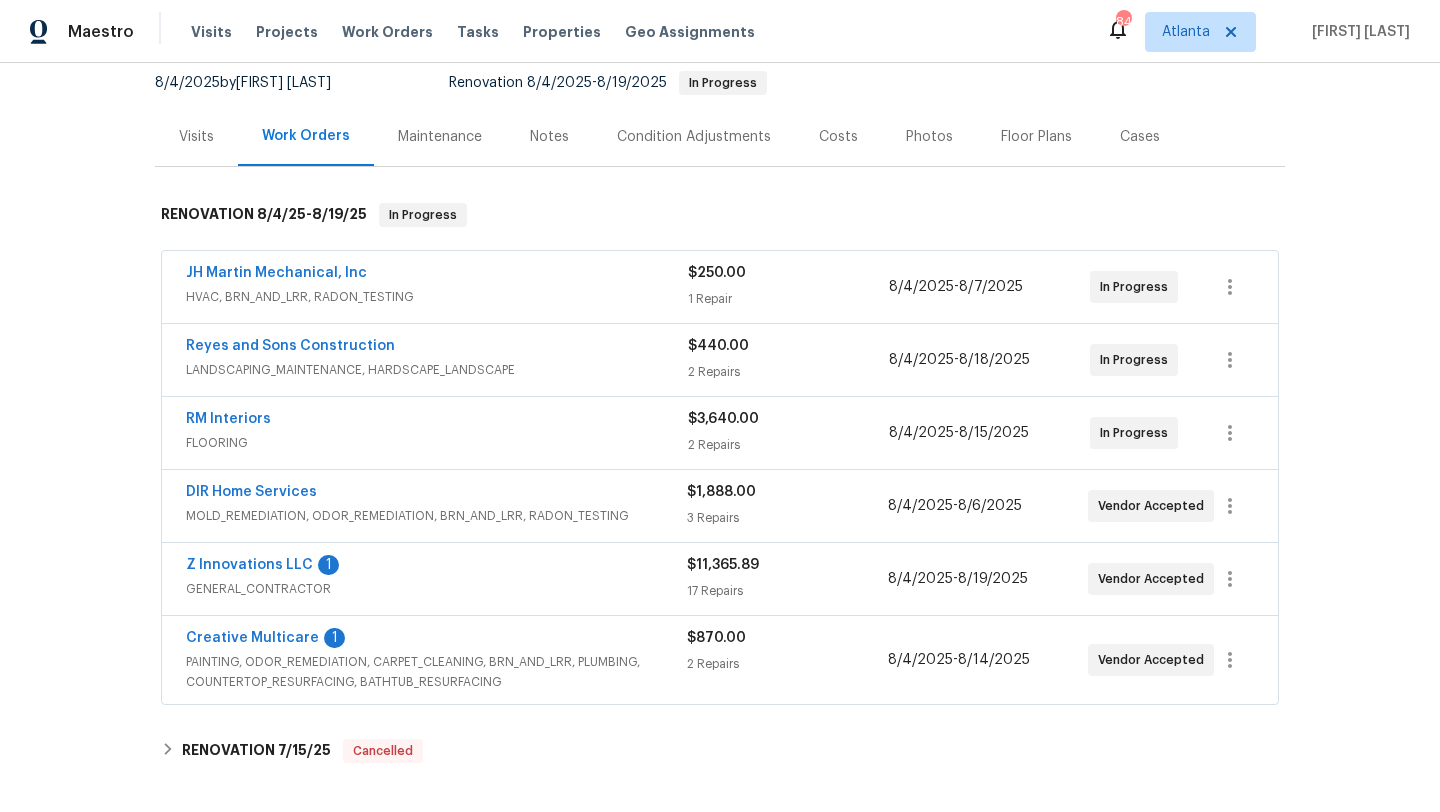 scroll, scrollTop: 200, scrollLeft: 0, axis: vertical 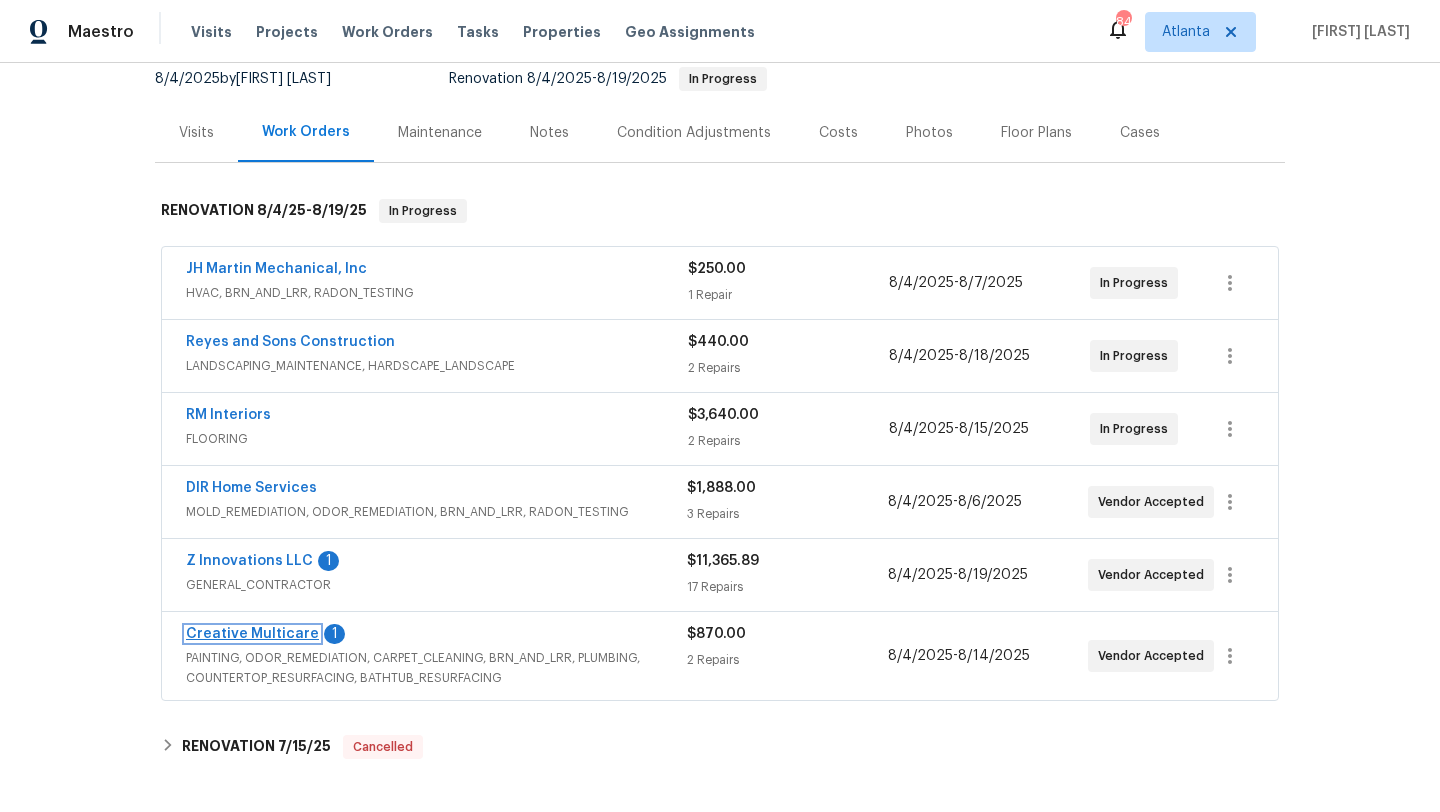 click on "Creative Multicare" at bounding box center [252, 634] 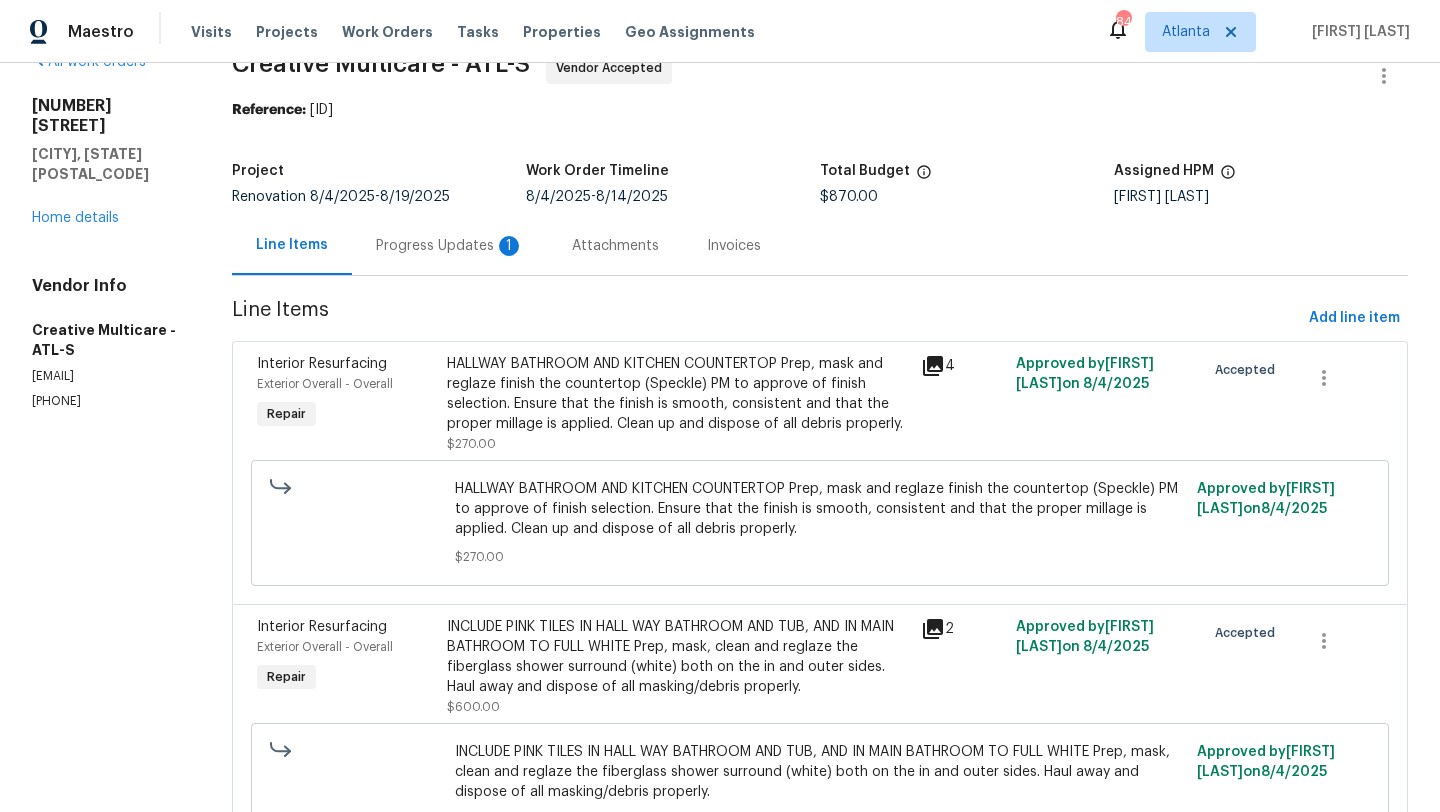 scroll, scrollTop: 0, scrollLeft: 0, axis: both 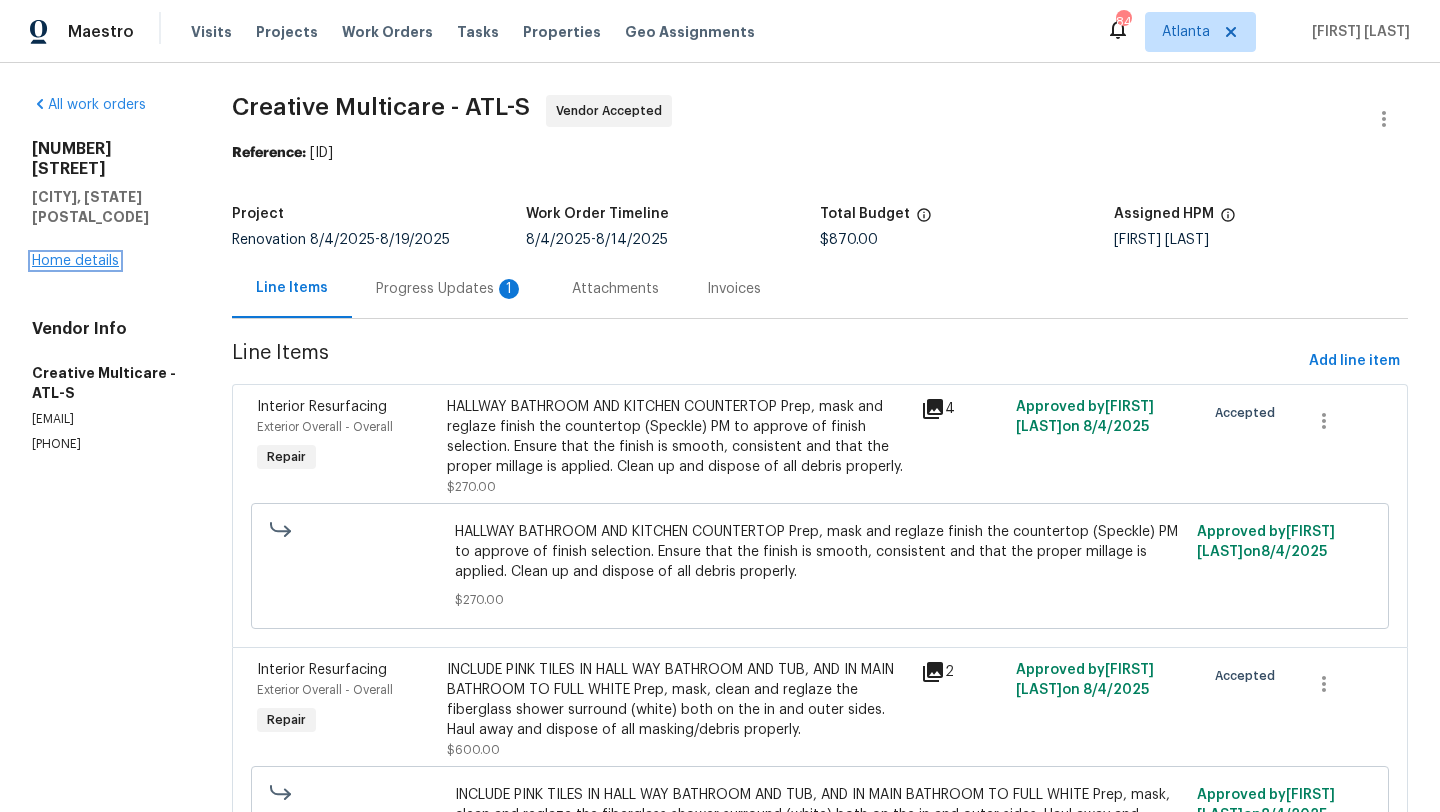 click on "Home details" at bounding box center [75, 261] 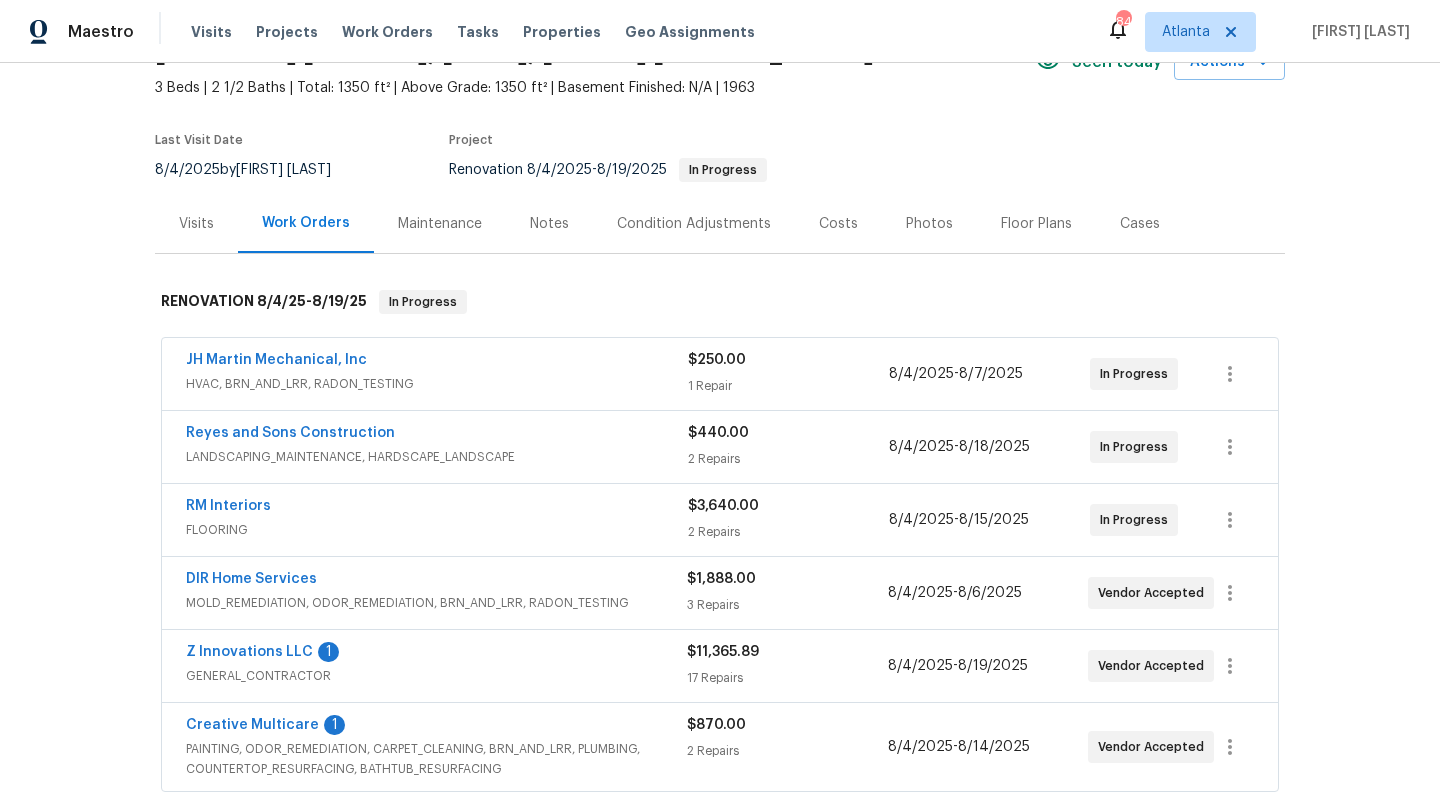 scroll, scrollTop: 119, scrollLeft: 0, axis: vertical 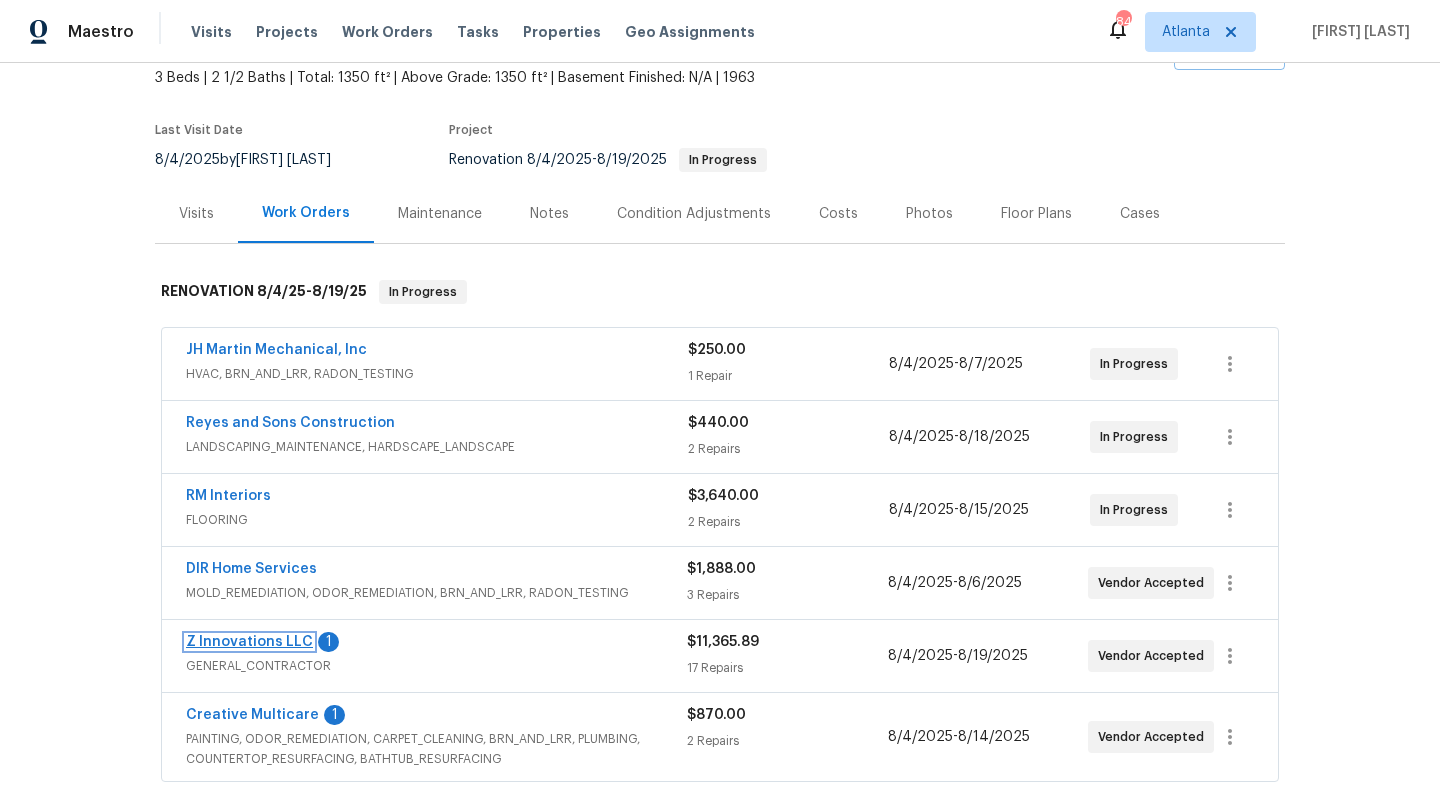 click on "Z Innovations LLC" at bounding box center (249, 642) 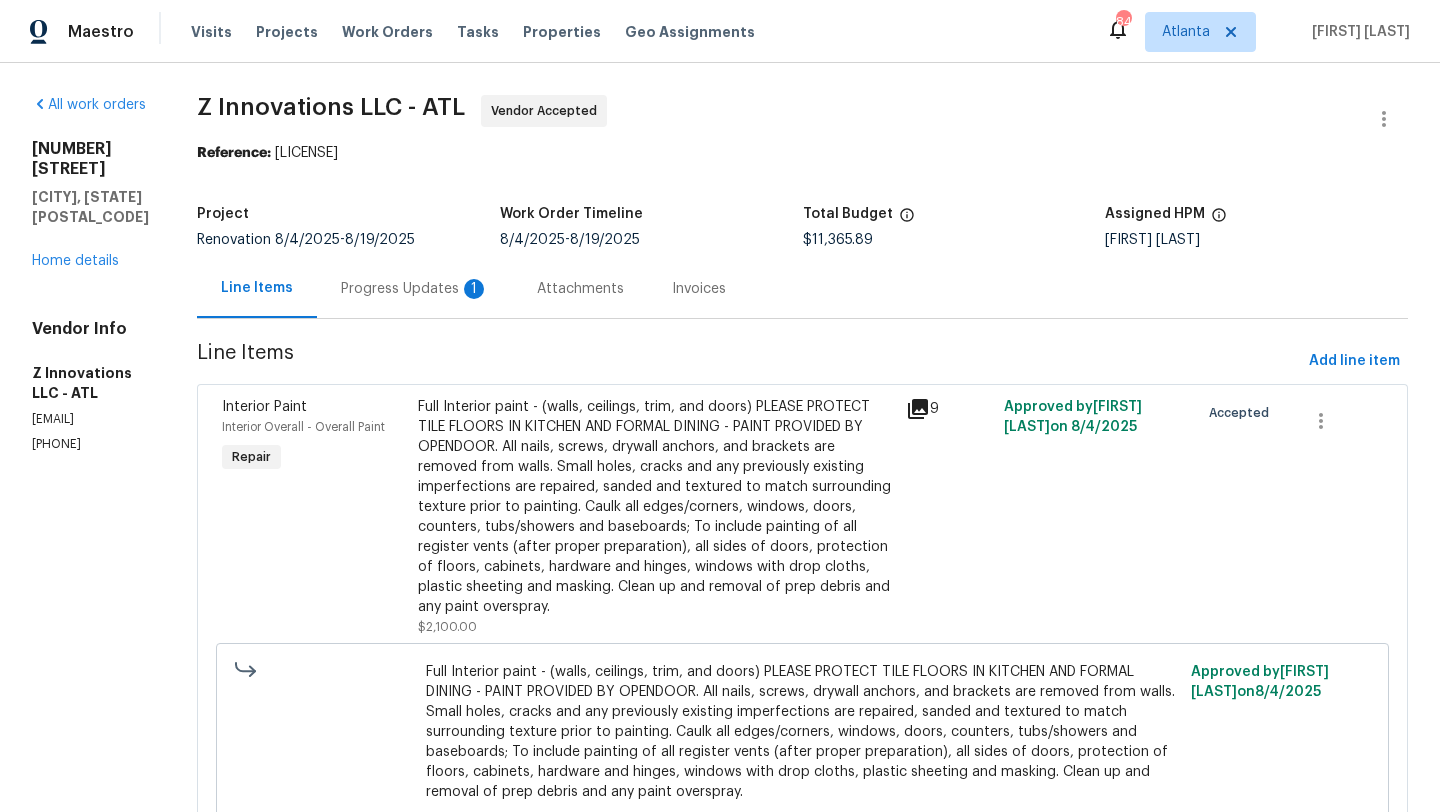 drag, startPoint x: 120, startPoint y: 404, endPoint x: 27, endPoint y: 332, distance: 117.61378 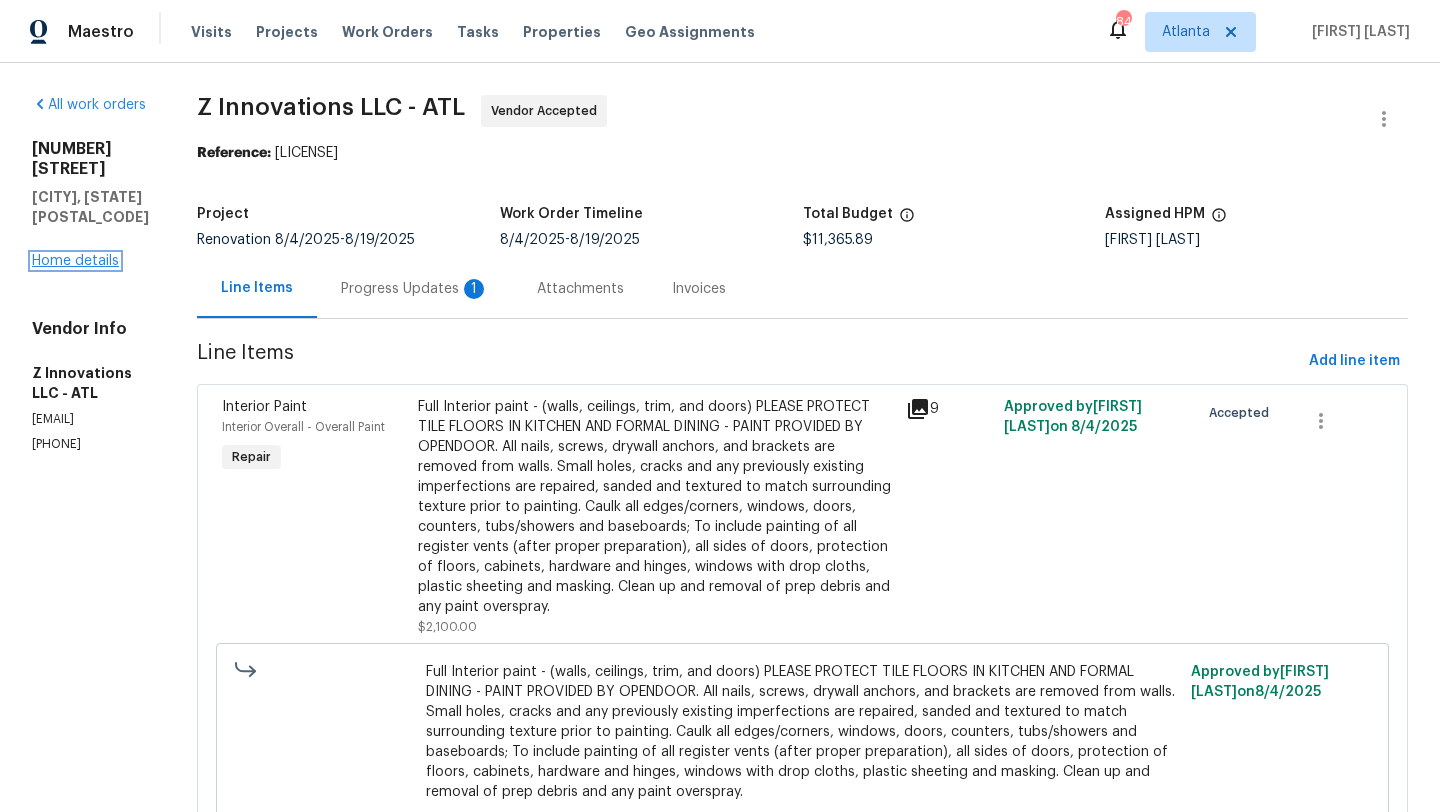 click on "Home details" at bounding box center (75, 261) 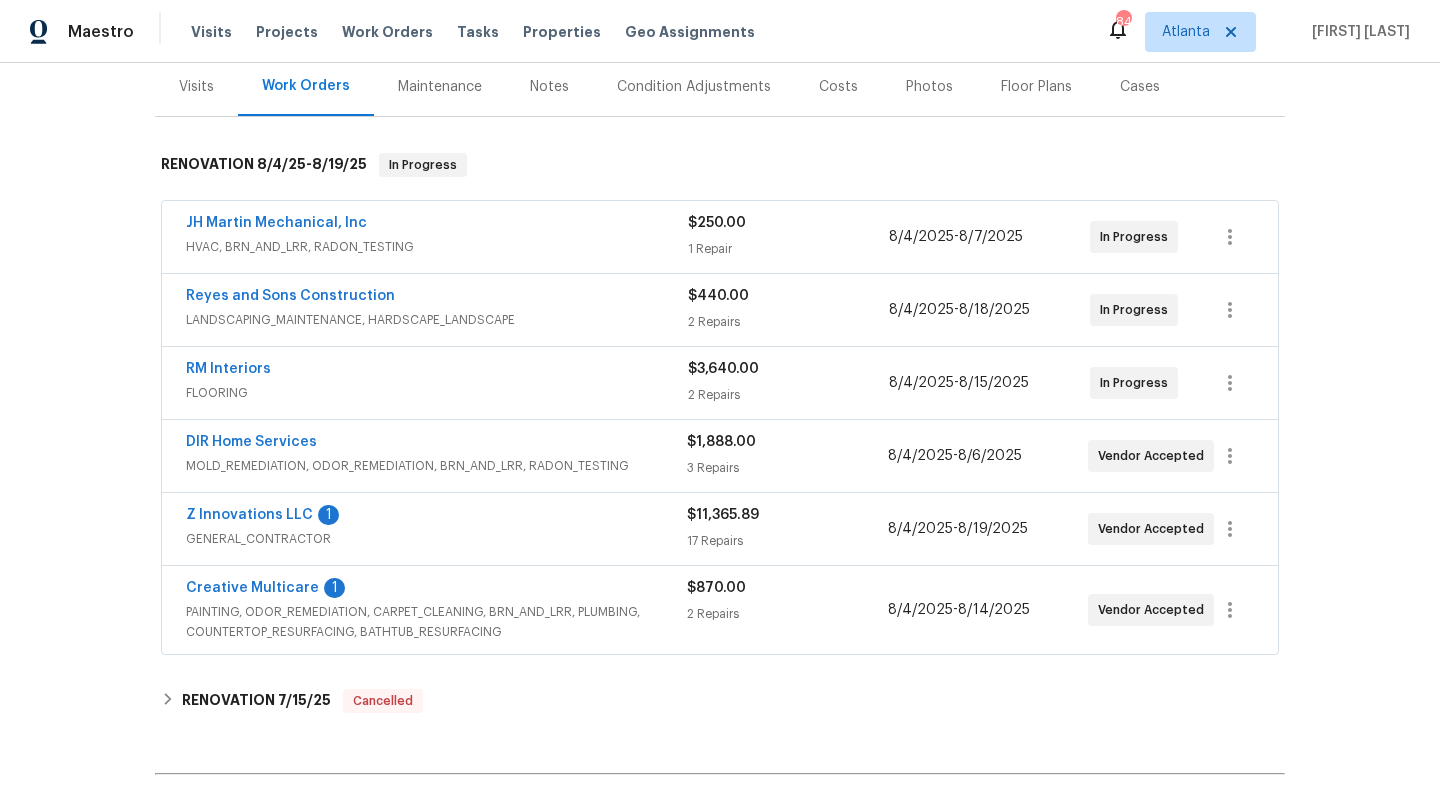 scroll, scrollTop: 356, scrollLeft: 0, axis: vertical 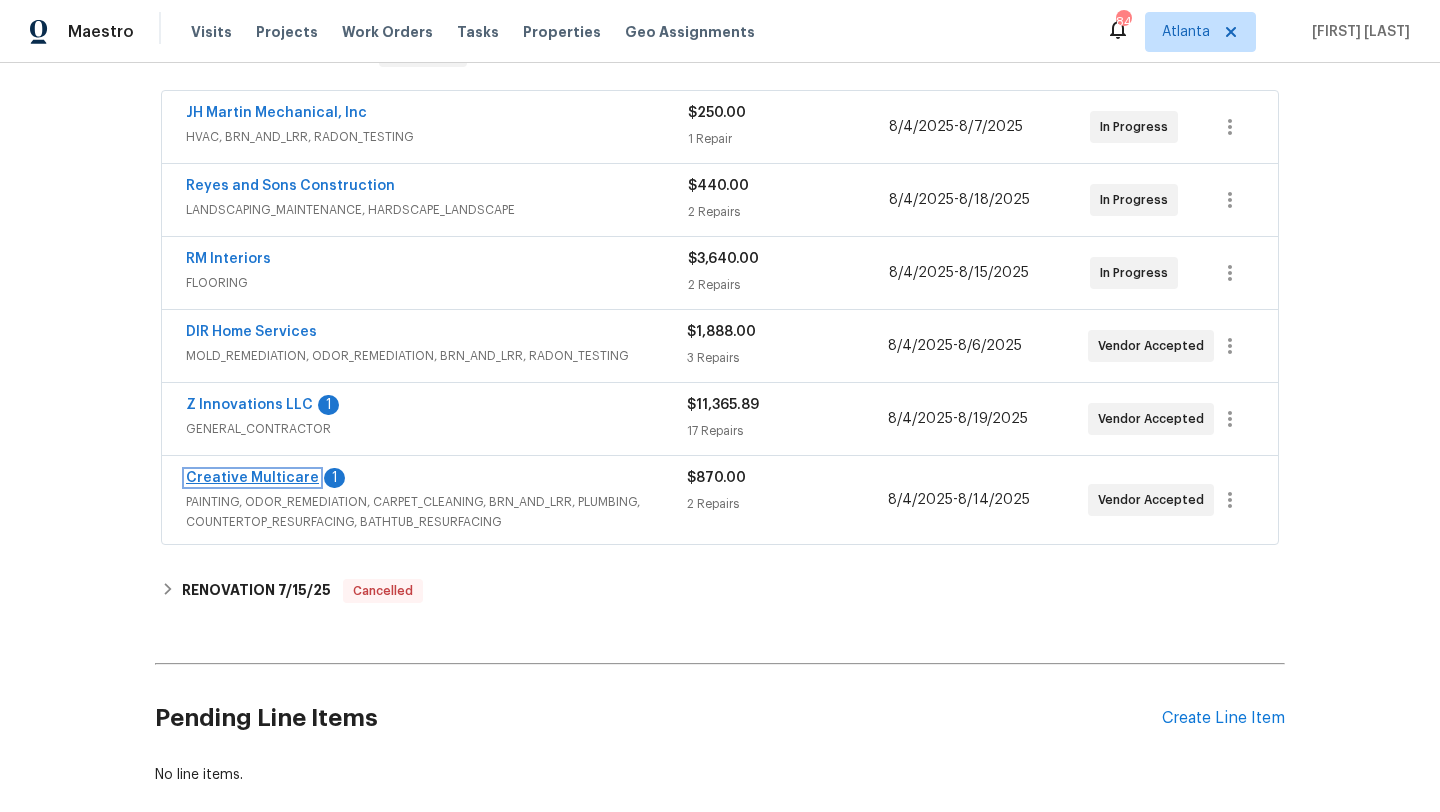 click on "Creative Multicare" at bounding box center (252, 478) 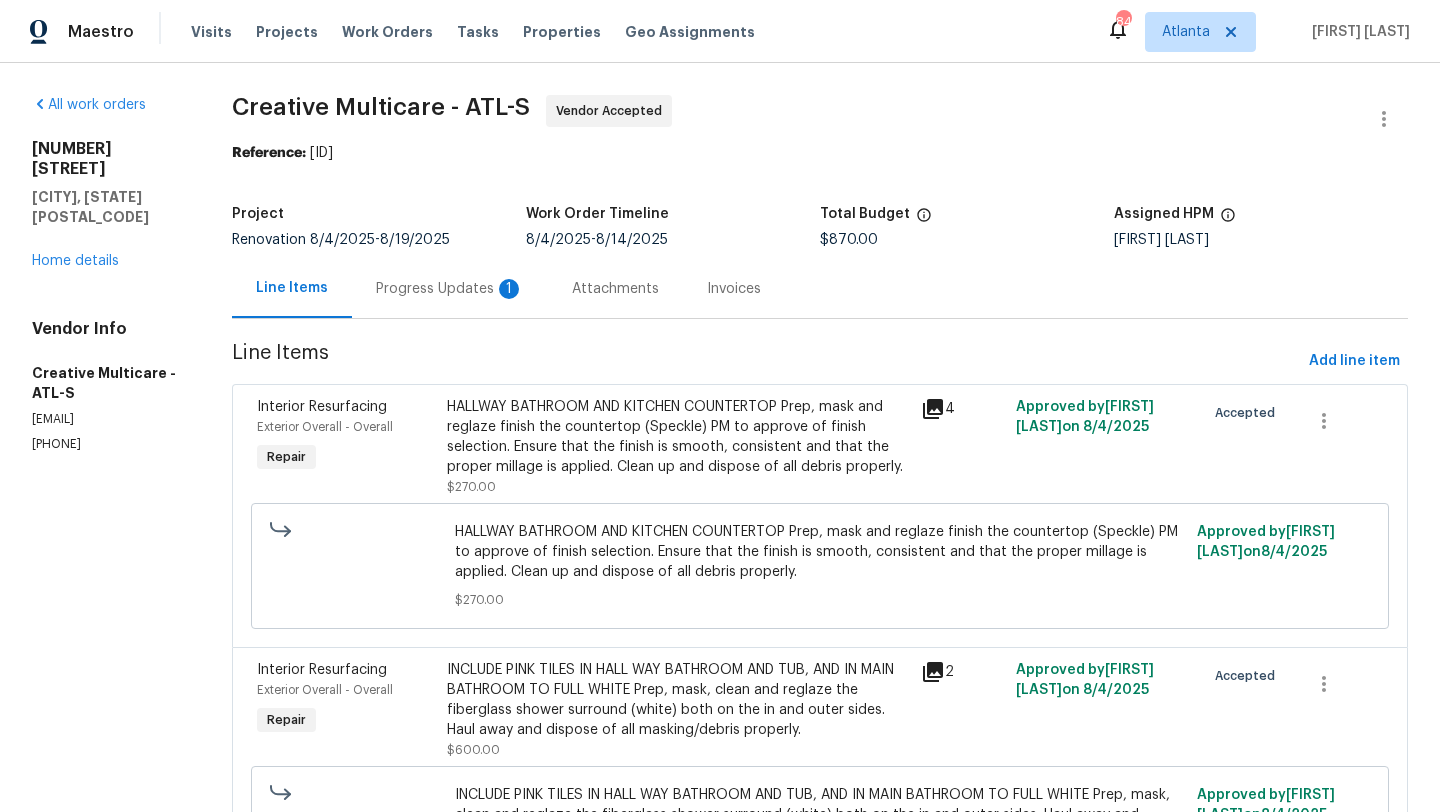 click on "Progress Updates 1" at bounding box center (450, 289) 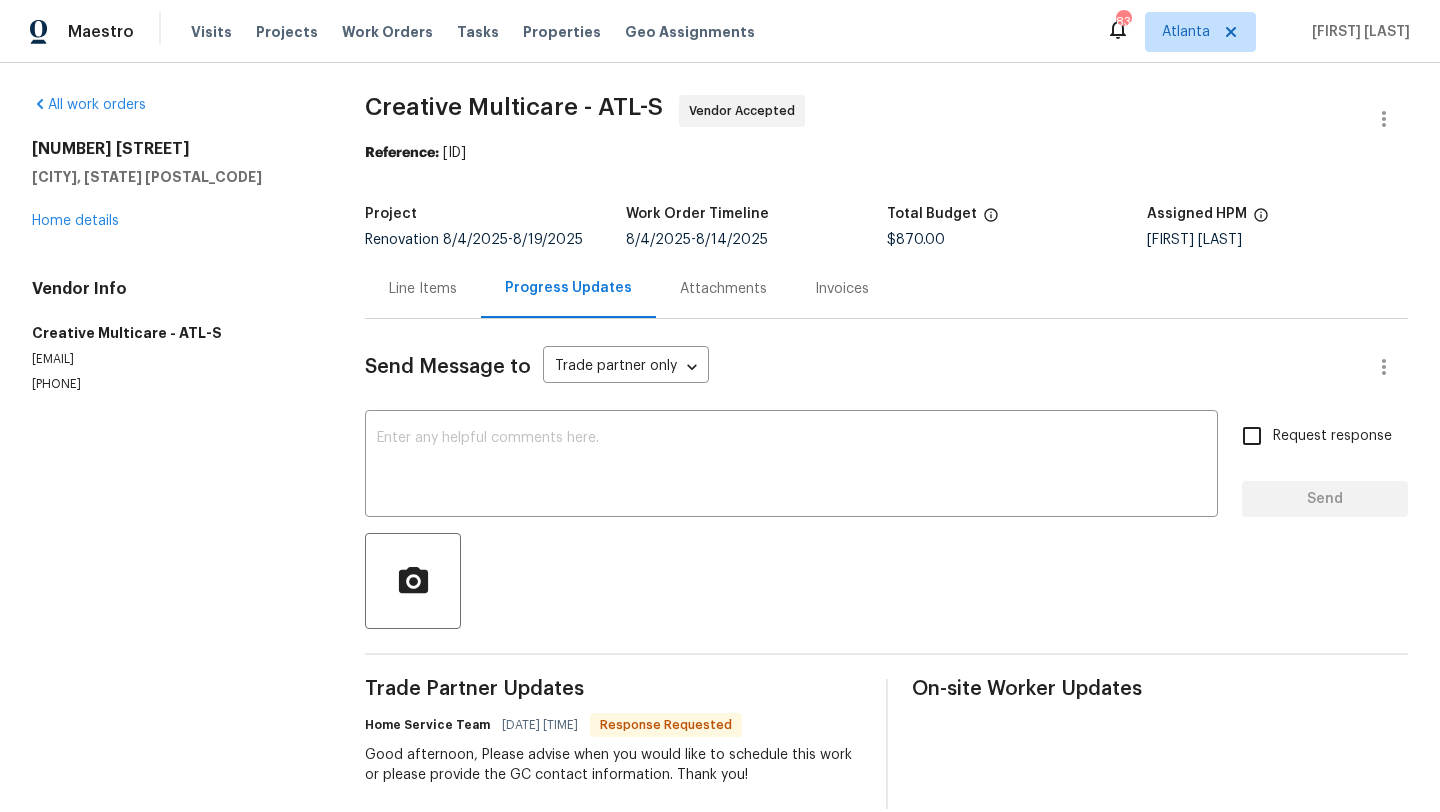 scroll, scrollTop: 29, scrollLeft: 0, axis: vertical 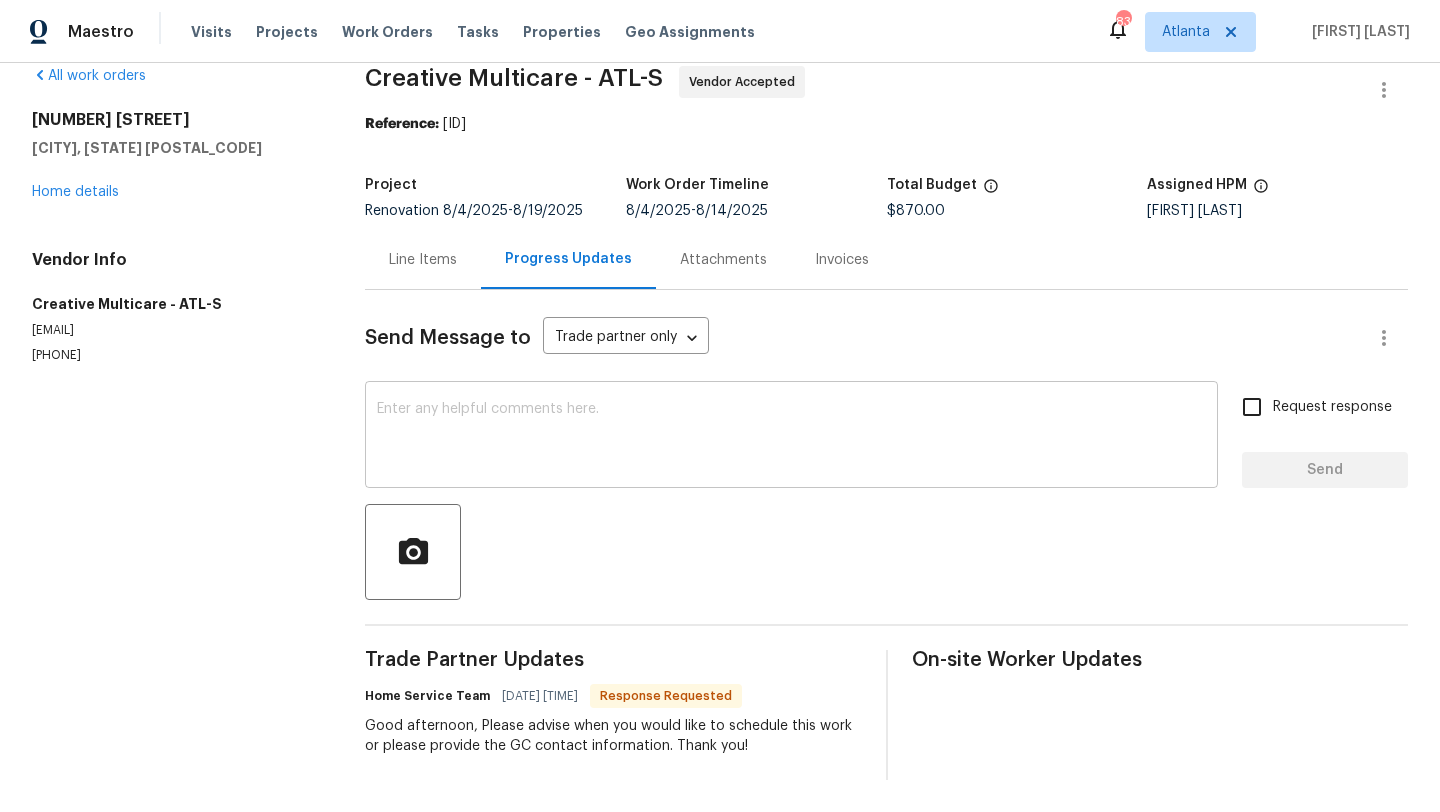 click at bounding box center [791, 437] 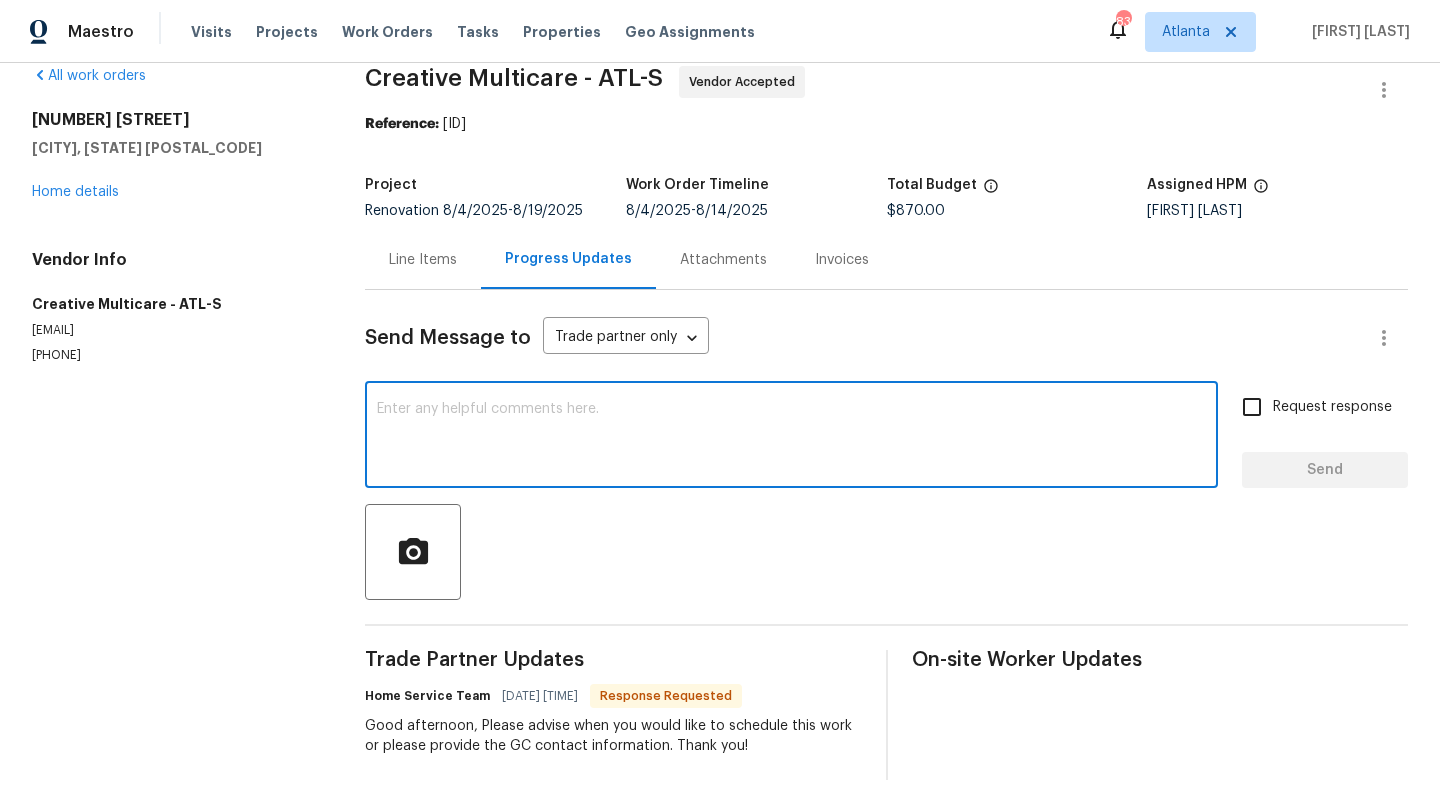 paste on "Z Innovations LLC - [CITY]
[EMAIL]
[PHONE]" 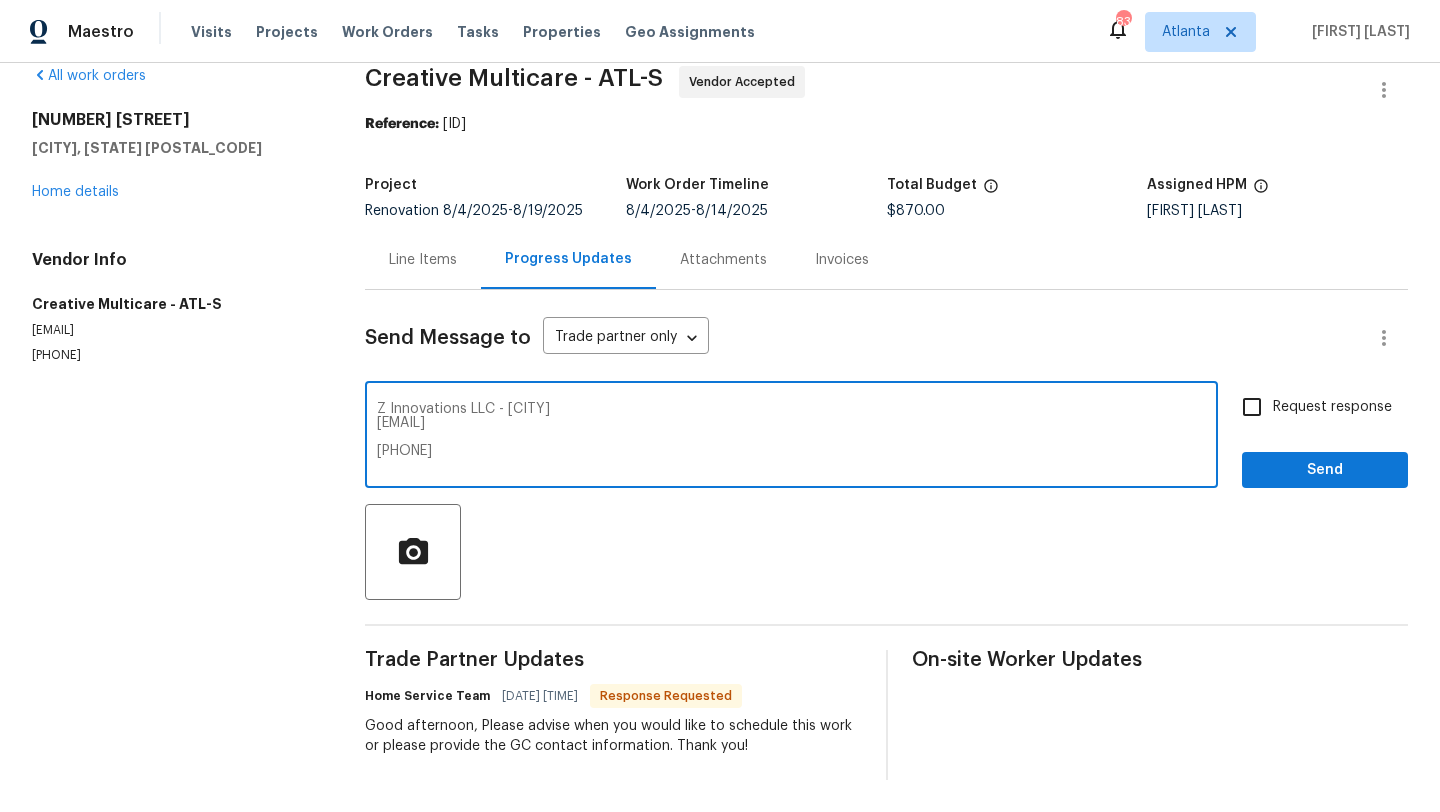click on "Z Innovations LLC - [CITY]
[EMAIL]
[PHONE]" at bounding box center [791, 437] 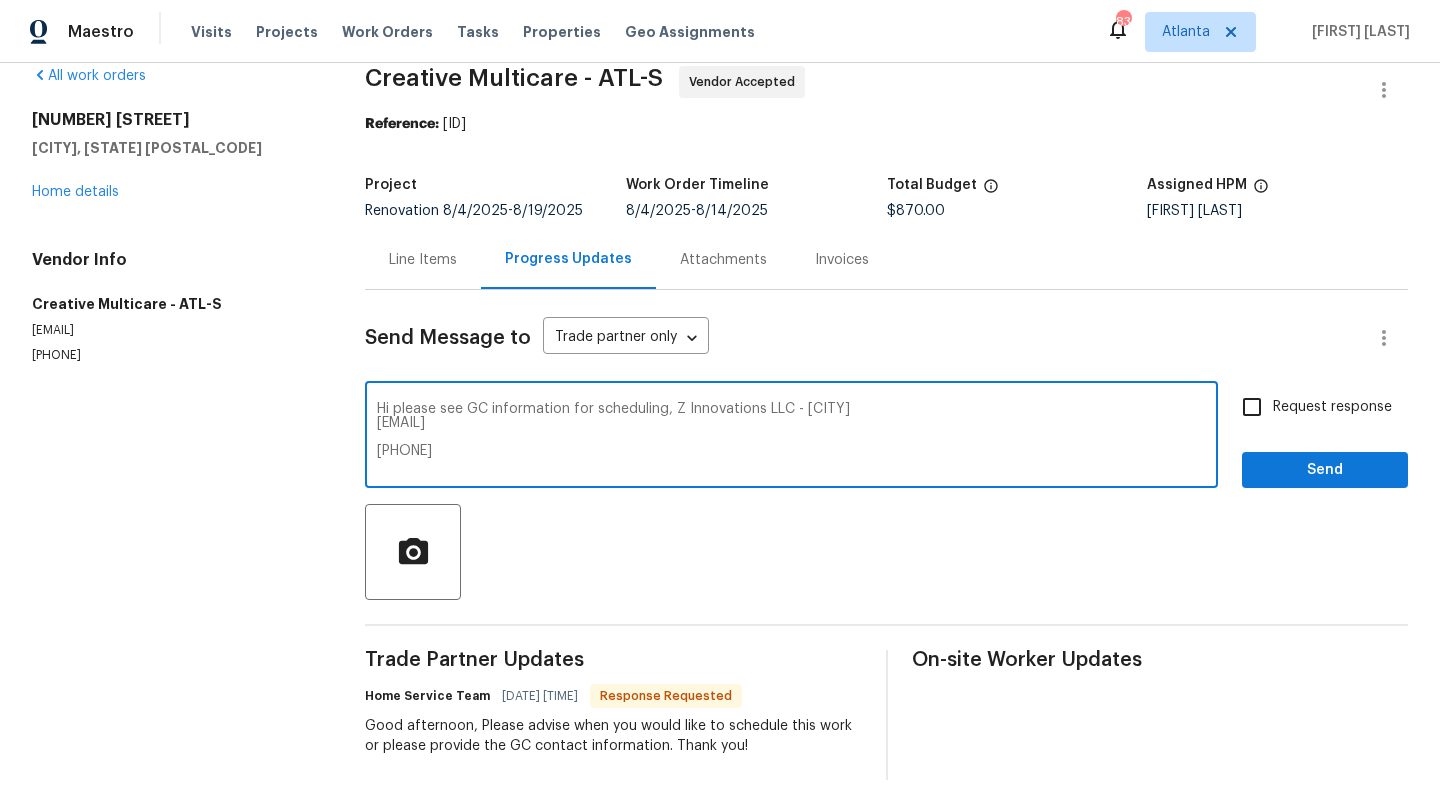 click on "Hi please see GC information for scheduling, Z Innovations LLC - [CITY]
[EMAIL]
[PHONE]" at bounding box center (791, 437) 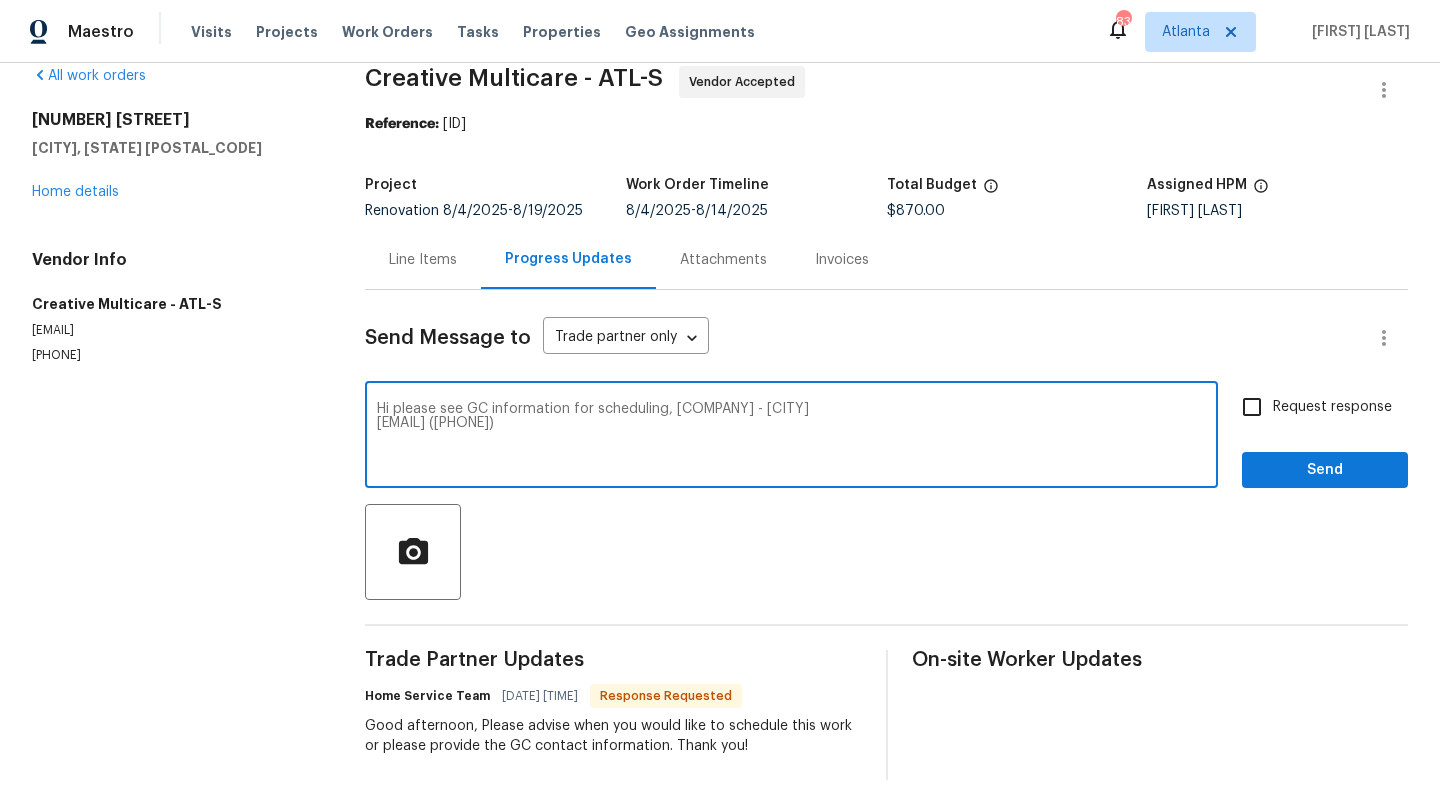 click on "Hi please see GC information for scheduling, [COMPANY] - [CITY]
[EMAIL] ([PHONE])" at bounding box center (791, 437) 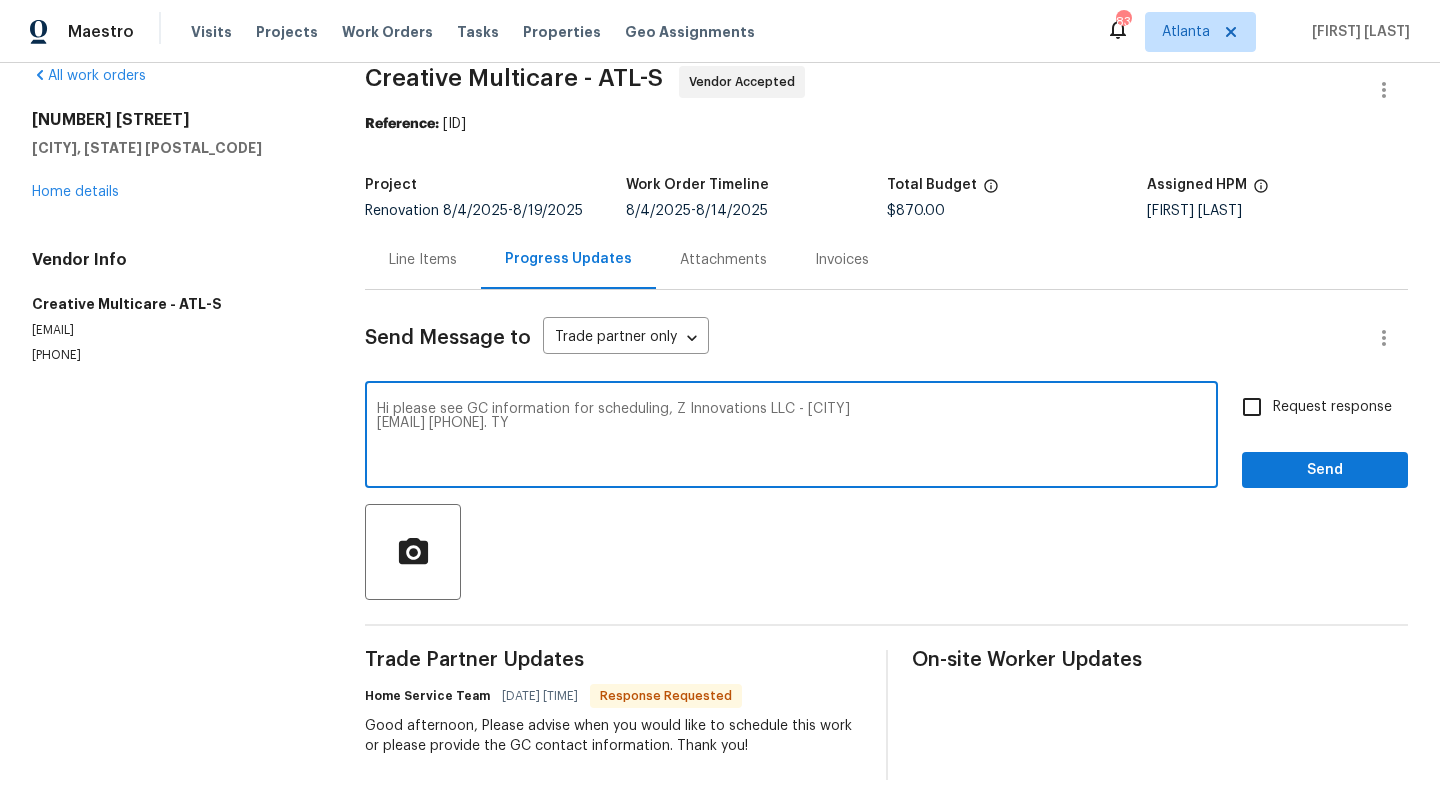 type on "Hi please see GC information for scheduling, Z Innovations LLC - [CITY]
[EMAIL] [PHONE]. TY" 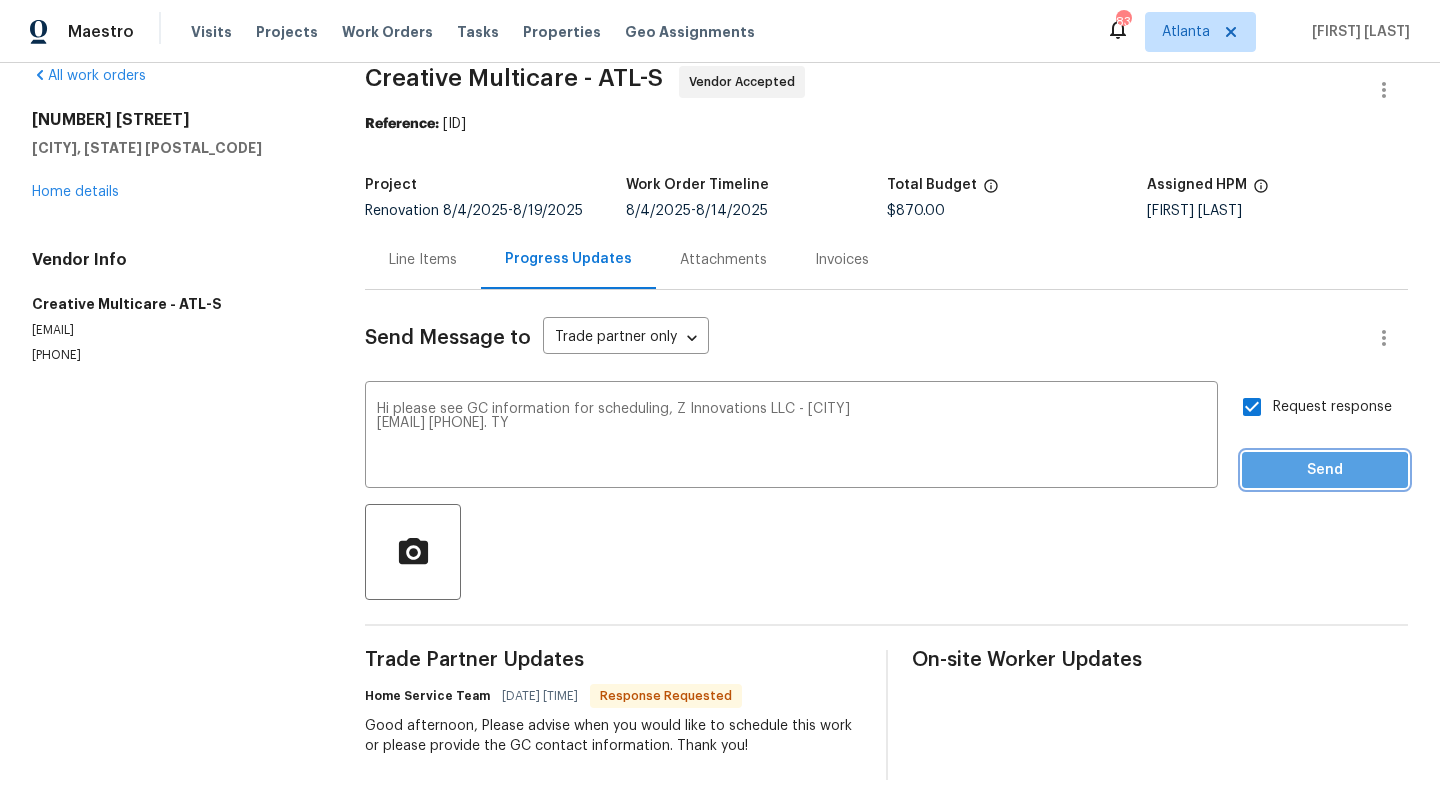 click on "Send" at bounding box center [1325, 470] 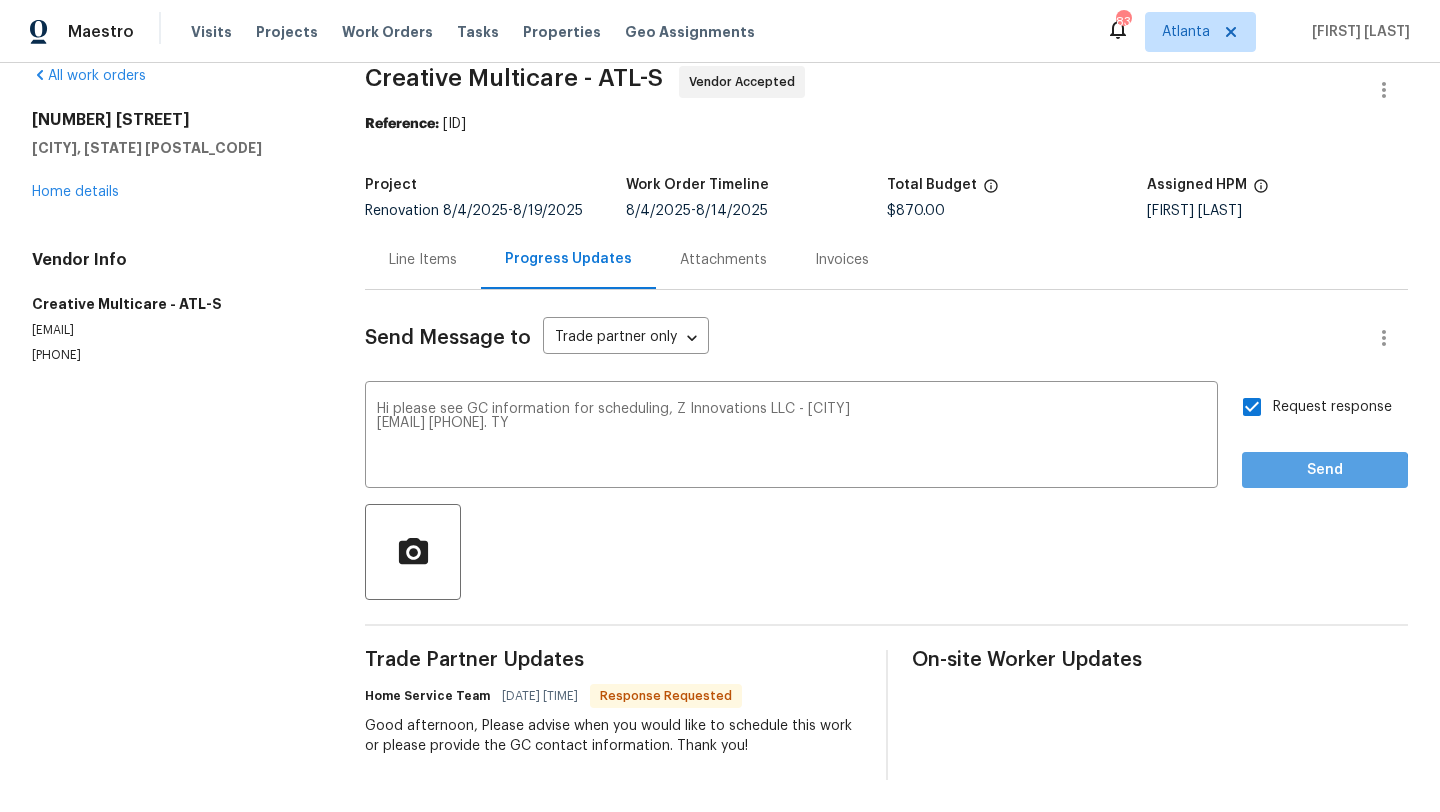 scroll, scrollTop: 0, scrollLeft: 0, axis: both 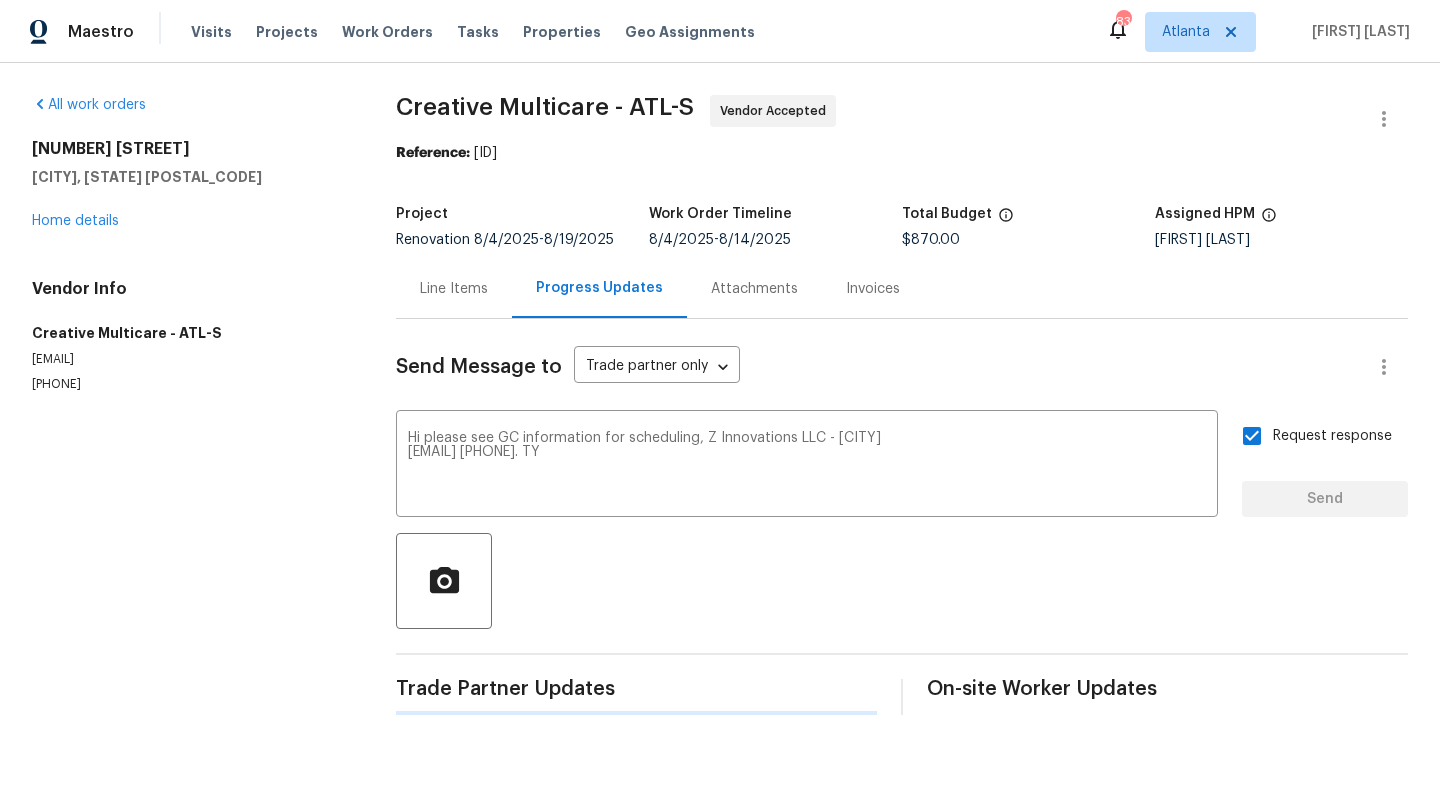 type 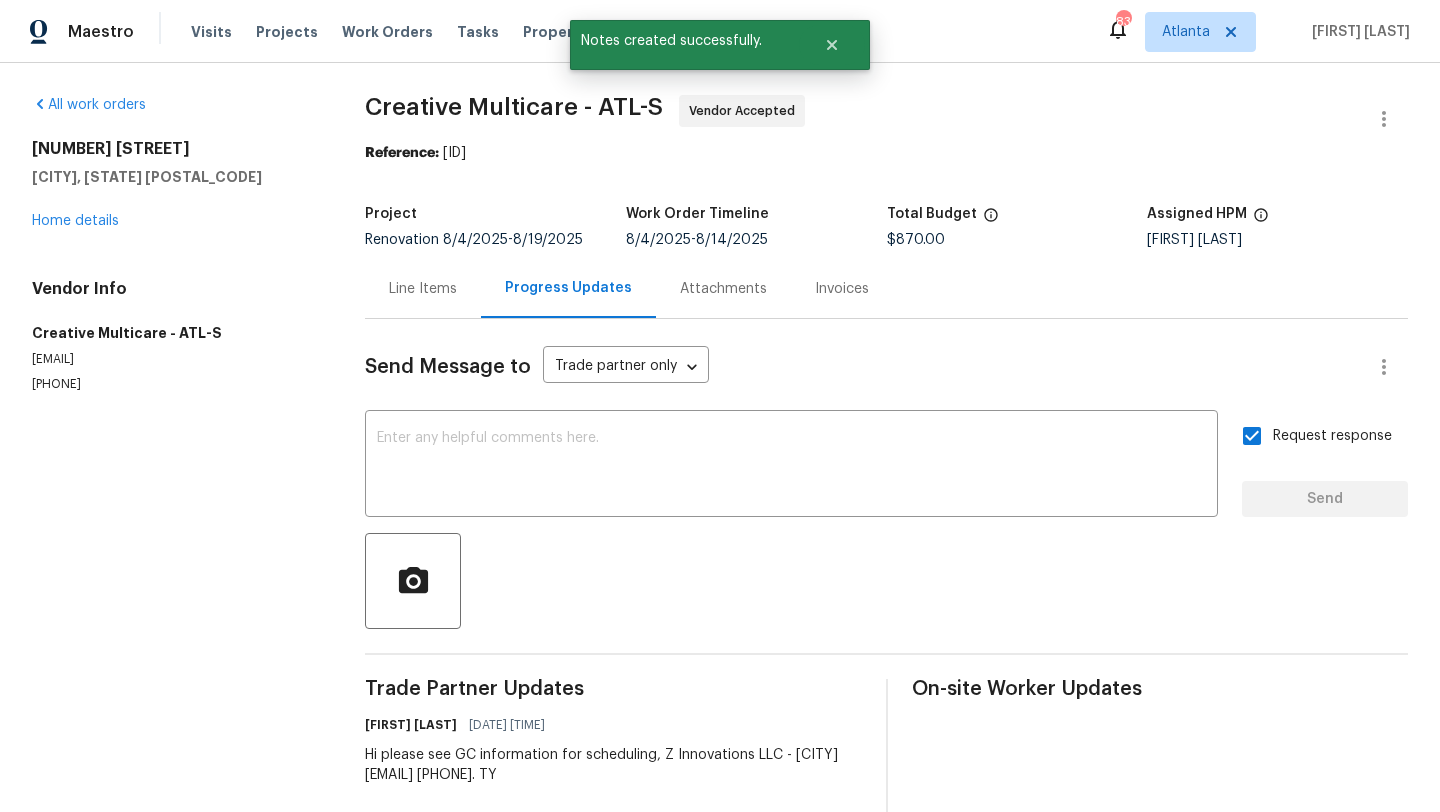 click on "[NUMBER] [STREET] [CITY], [STATE] Home details Vendor Info RM Interiors - [CITY]-S [EMAIL] ([PHONE]) RM Interiors - [CITY]-S In Progress Reference:   [ID] Project Renovation   [DATE]  -  [DATE] Work Order Timeline [DATE]  -  [DATE] Total Budget [CURRENCY][AMOUNT] Assigned HPM [NAME] Line Items Progress Updates Attachments Invoices Send Message to Trade partner only Trade partner only ​ Thank you.  x ​ Request response Send Trade Partner Updates Atlanta Team [DATE] [TIME] Response Requested Hello, Thank you for the order. RM accepts! We will have our Field Project Manager out to the property soon. Please let us know the game plan Thank you, On-site Worker Updates" at bounding box center [174, 185] 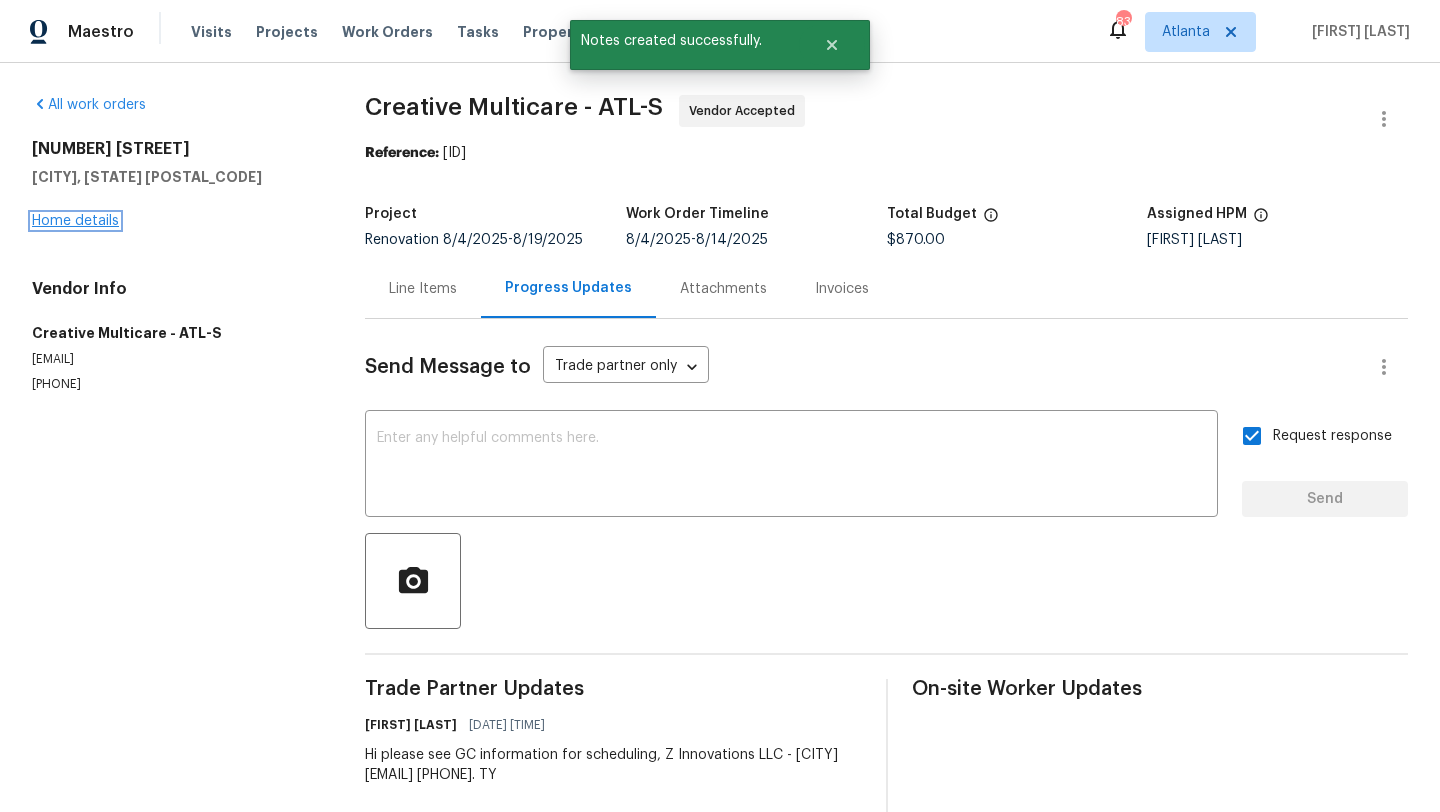 click on "Home details" at bounding box center [75, 221] 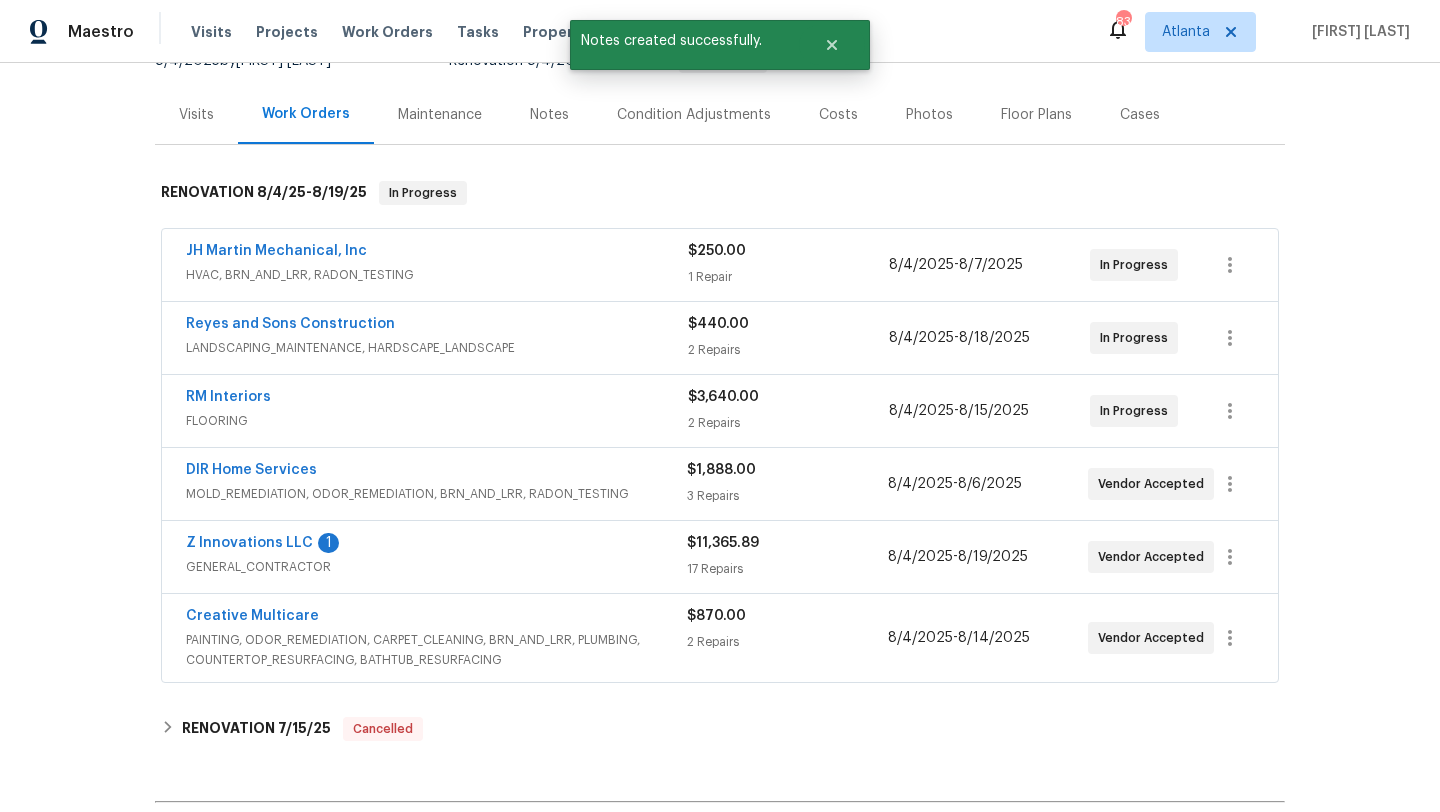 scroll, scrollTop: 288, scrollLeft: 0, axis: vertical 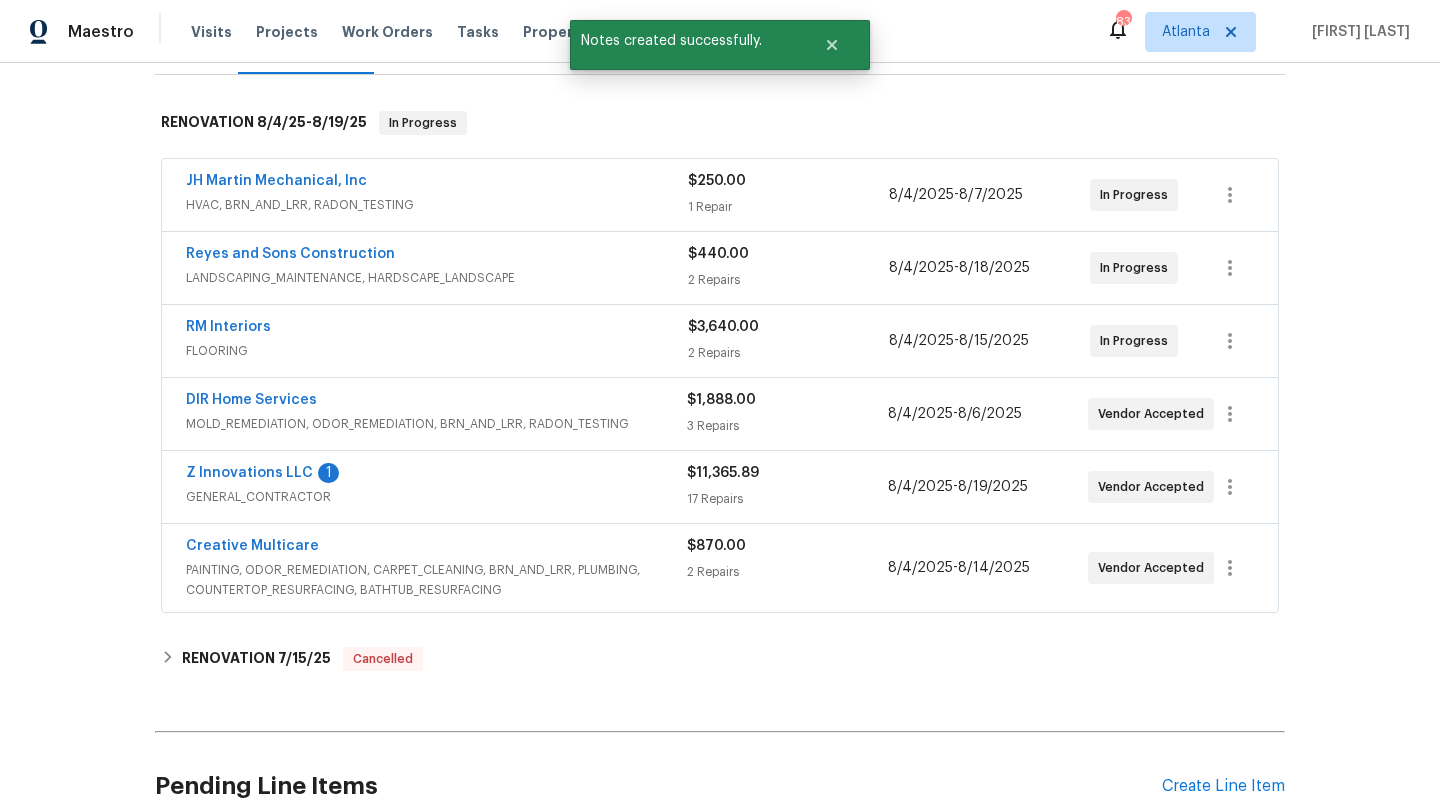 click on "Z Innovations LLC" at bounding box center (249, 473) 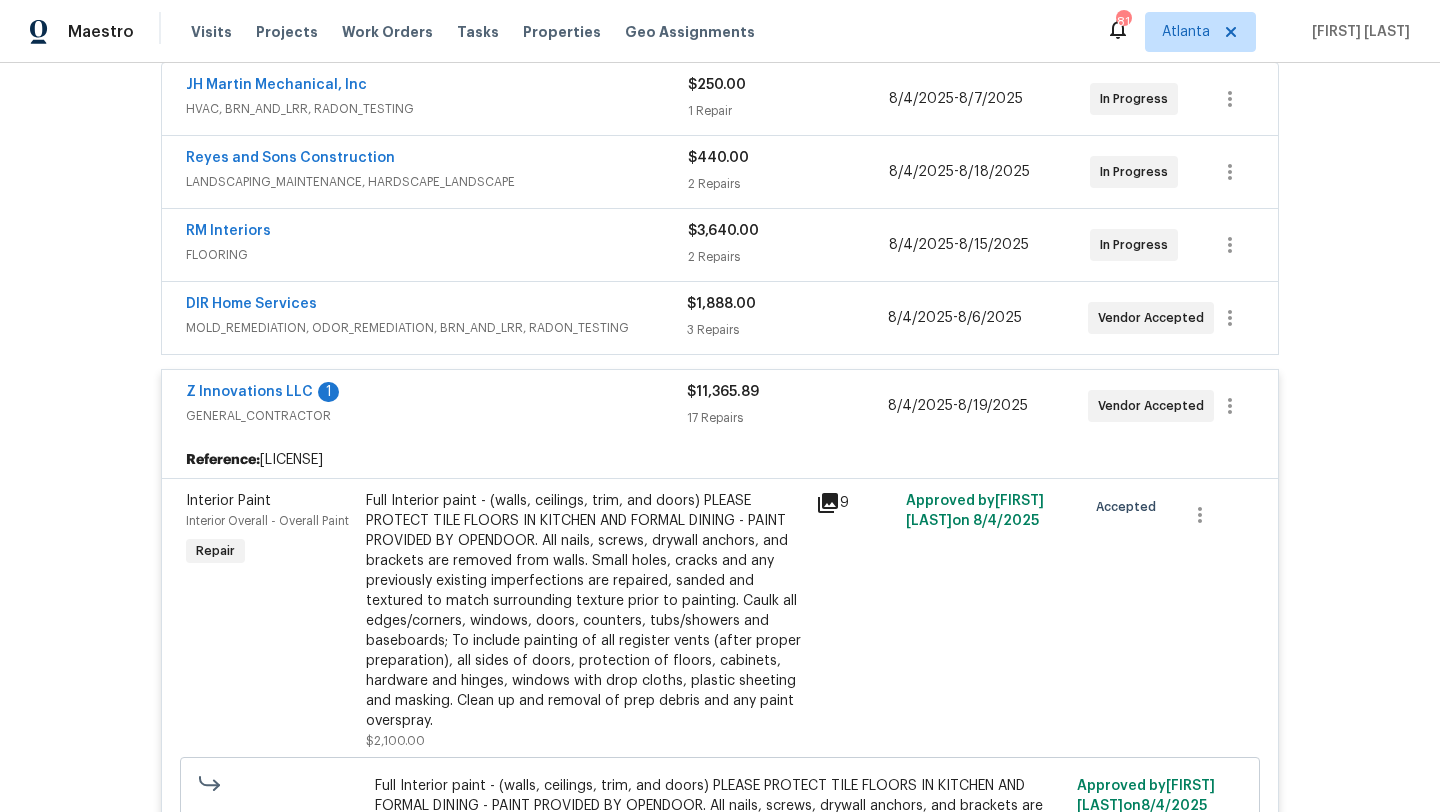 scroll, scrollTop: 0, scrollLeft: 0, axis: both 